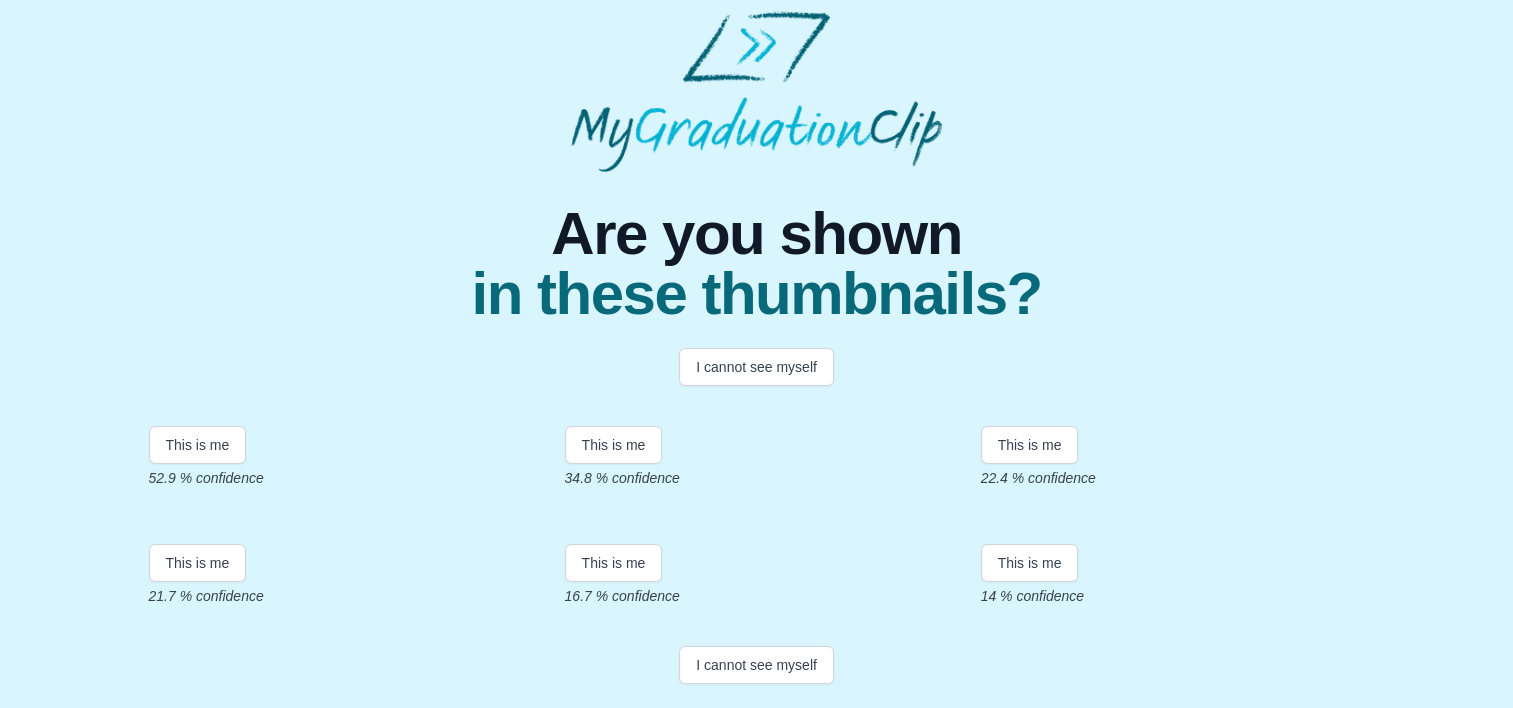 scroll, scrollTop: 300, scrollLeft: 0, axis: vertical 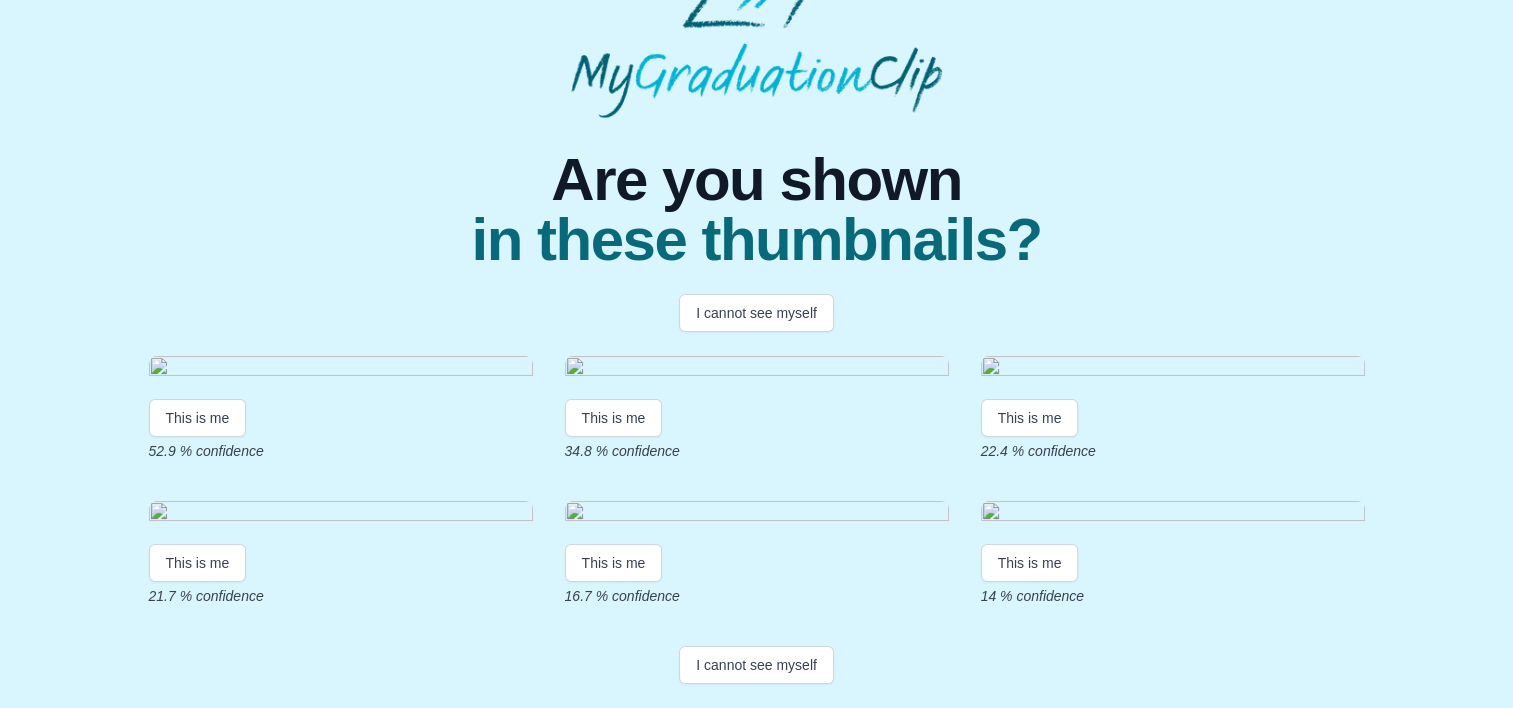 click at bounding box center [341, 369] 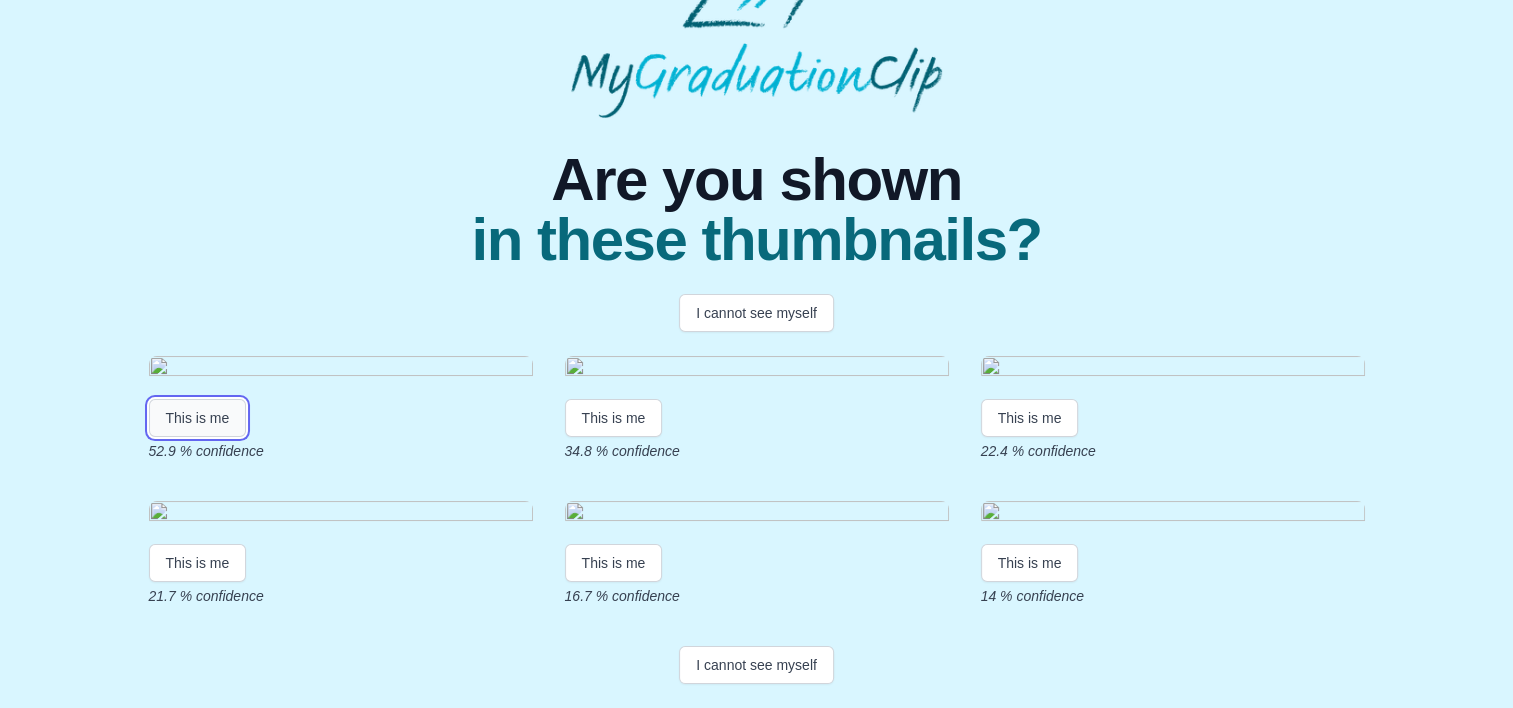 click on "This is me" at bounding box center (198, 418) 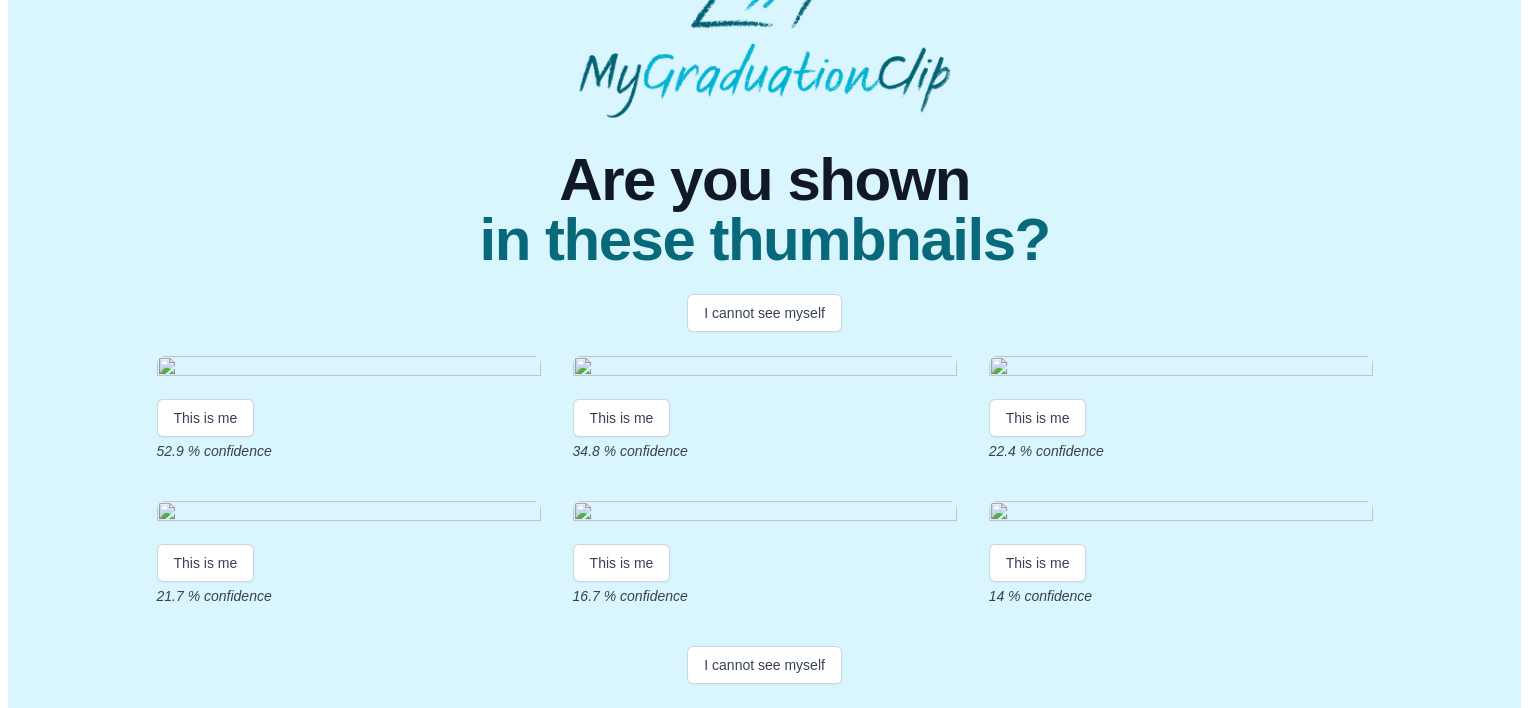 scroll, scrollTop: 0, scrollLeft: 0, axis: both 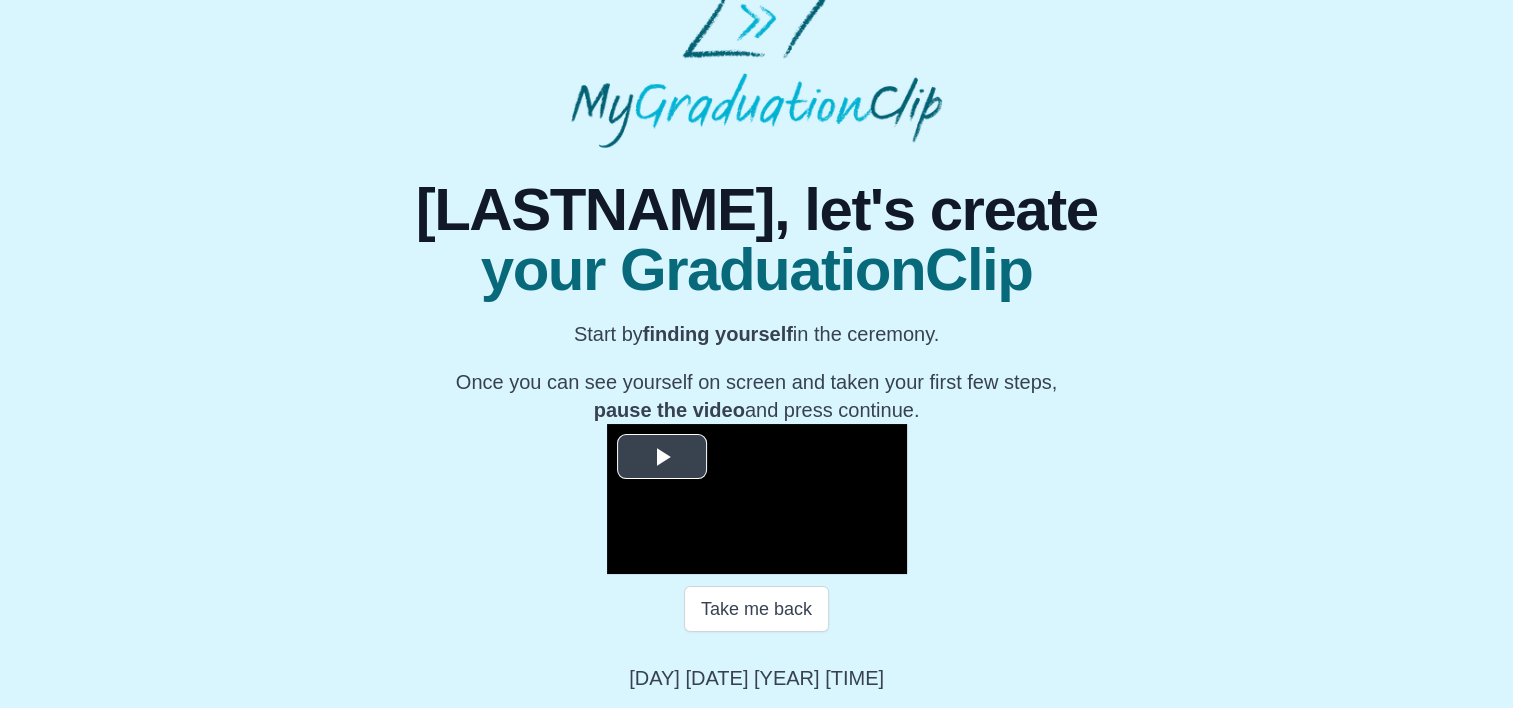 click at bounding box center (662, 457) 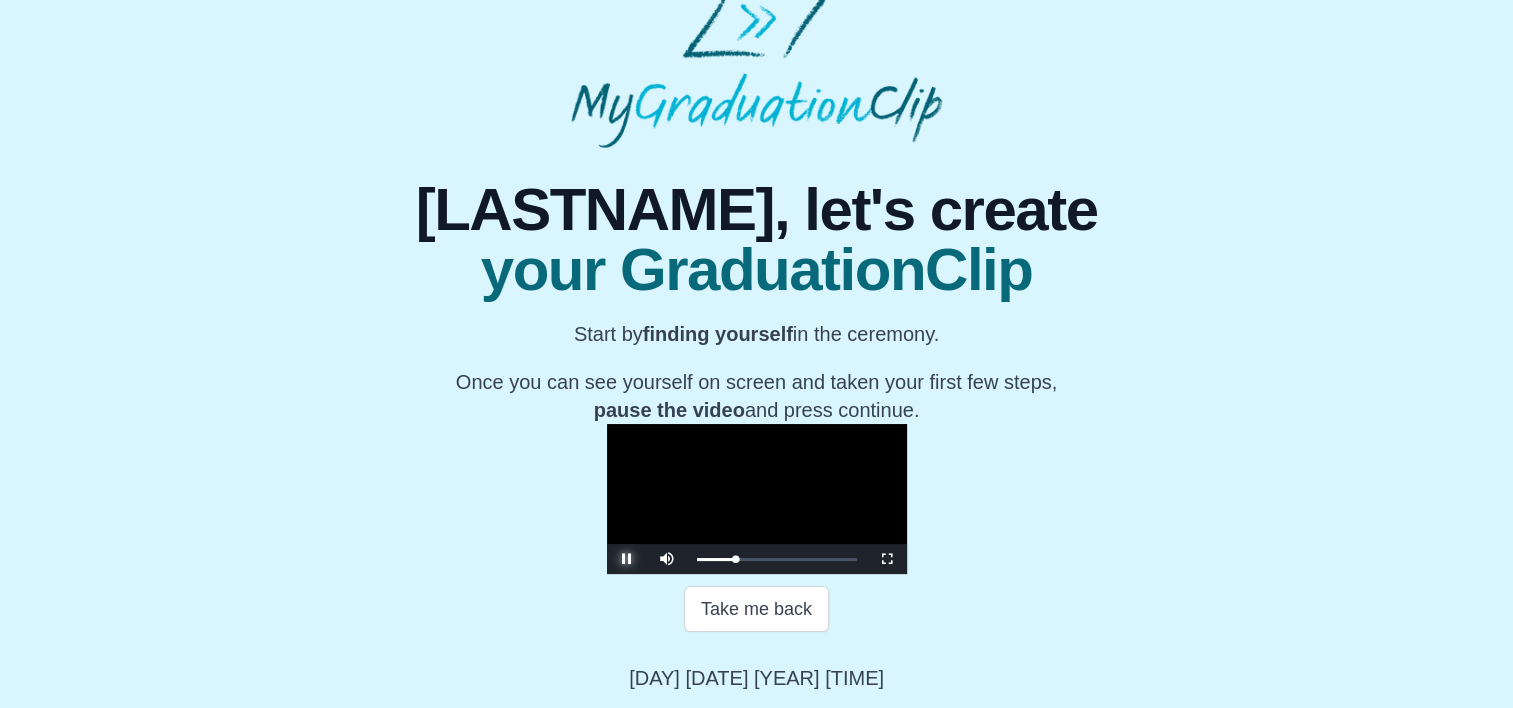 click at bounding box center [627, 559] 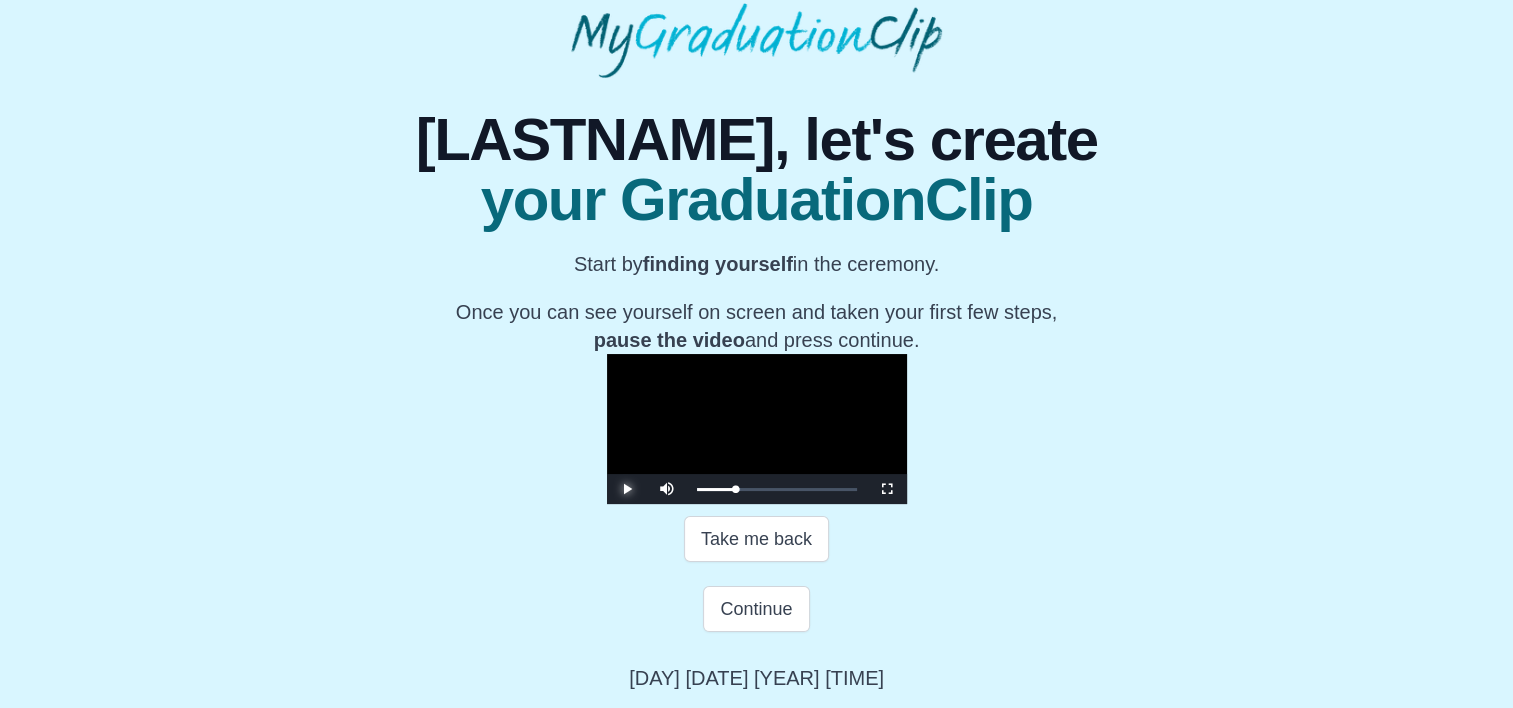 scroll, scrollTop: 374, scrollLeft: 0, axis: vertical 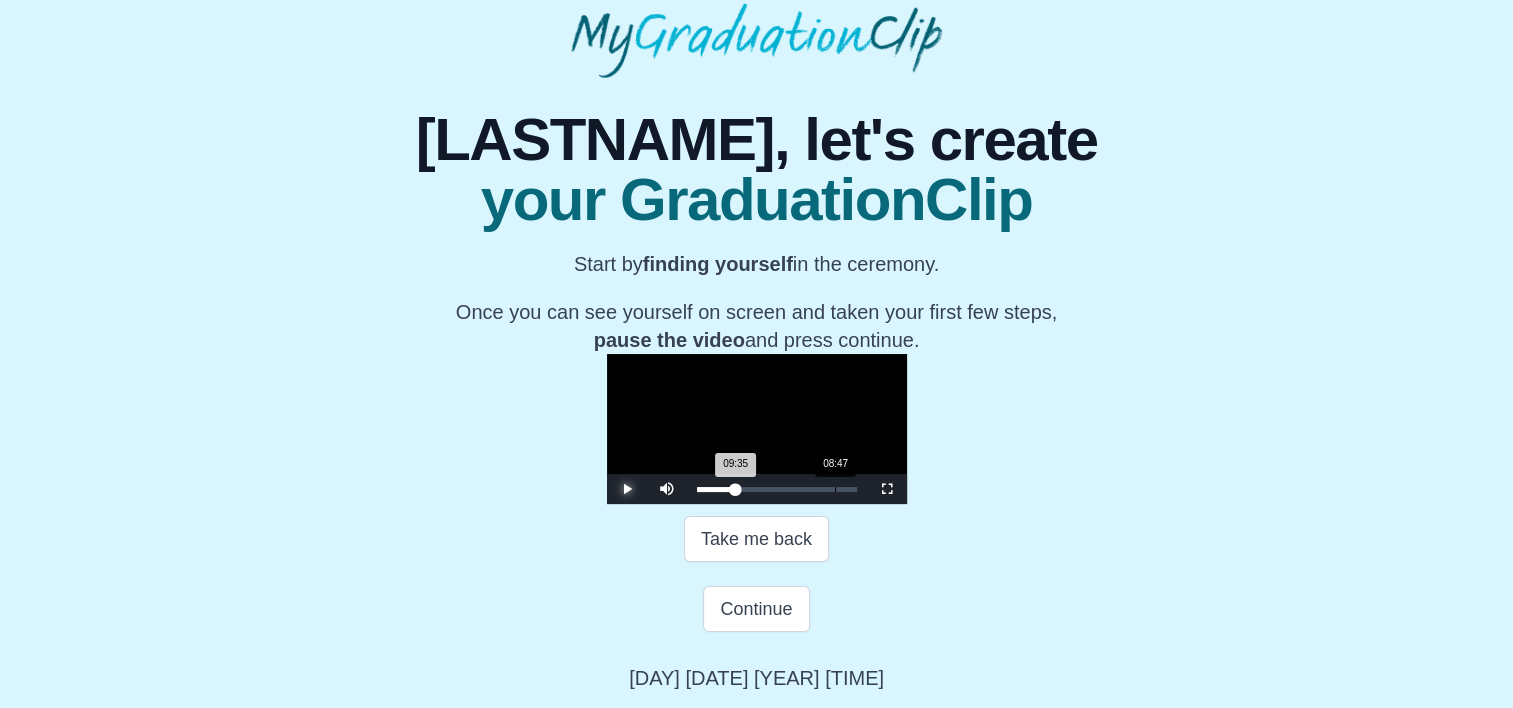click on "09:35 Progress : 0%" at bounding box center (716, 489) 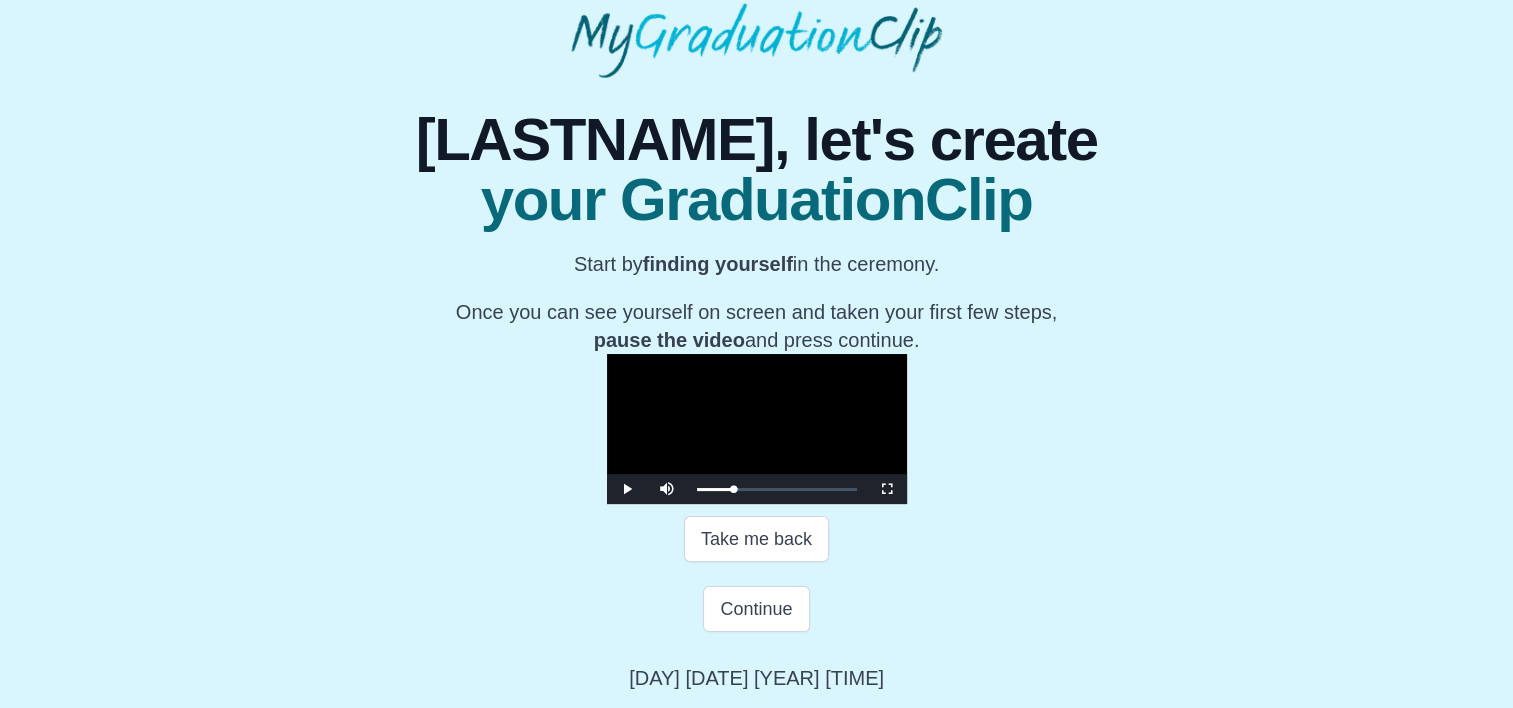click at bounding box center [757, 429] 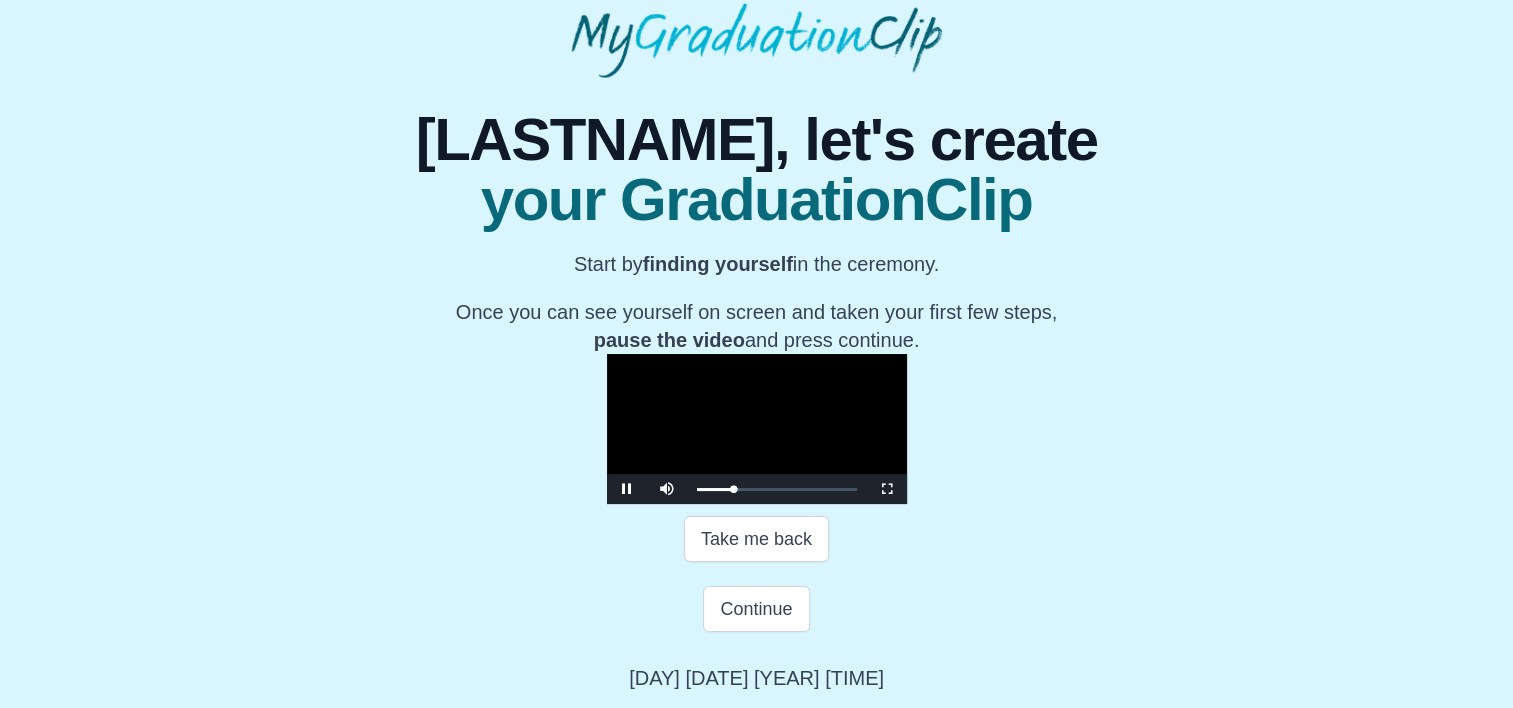 click at bounding box center (757, 429) 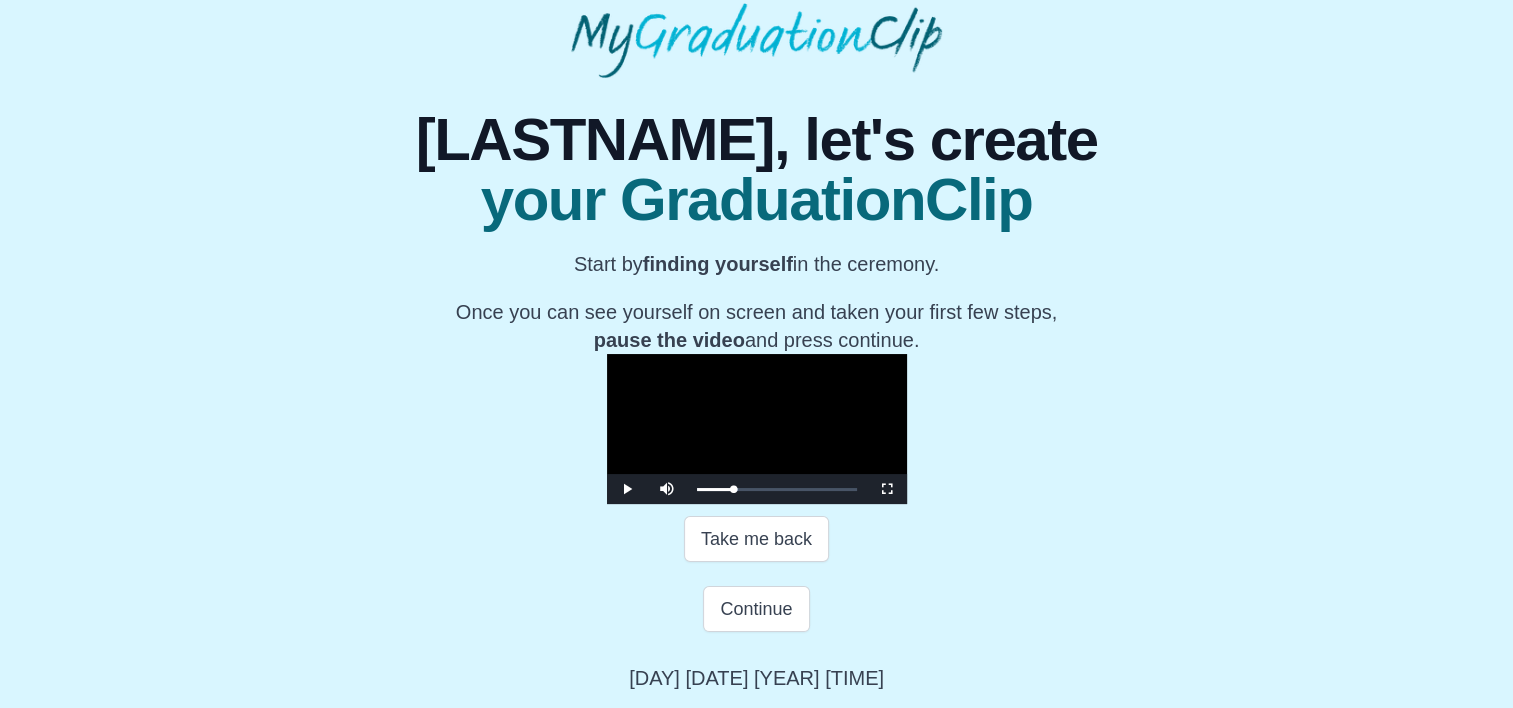 click at bounding box center [757, 429] 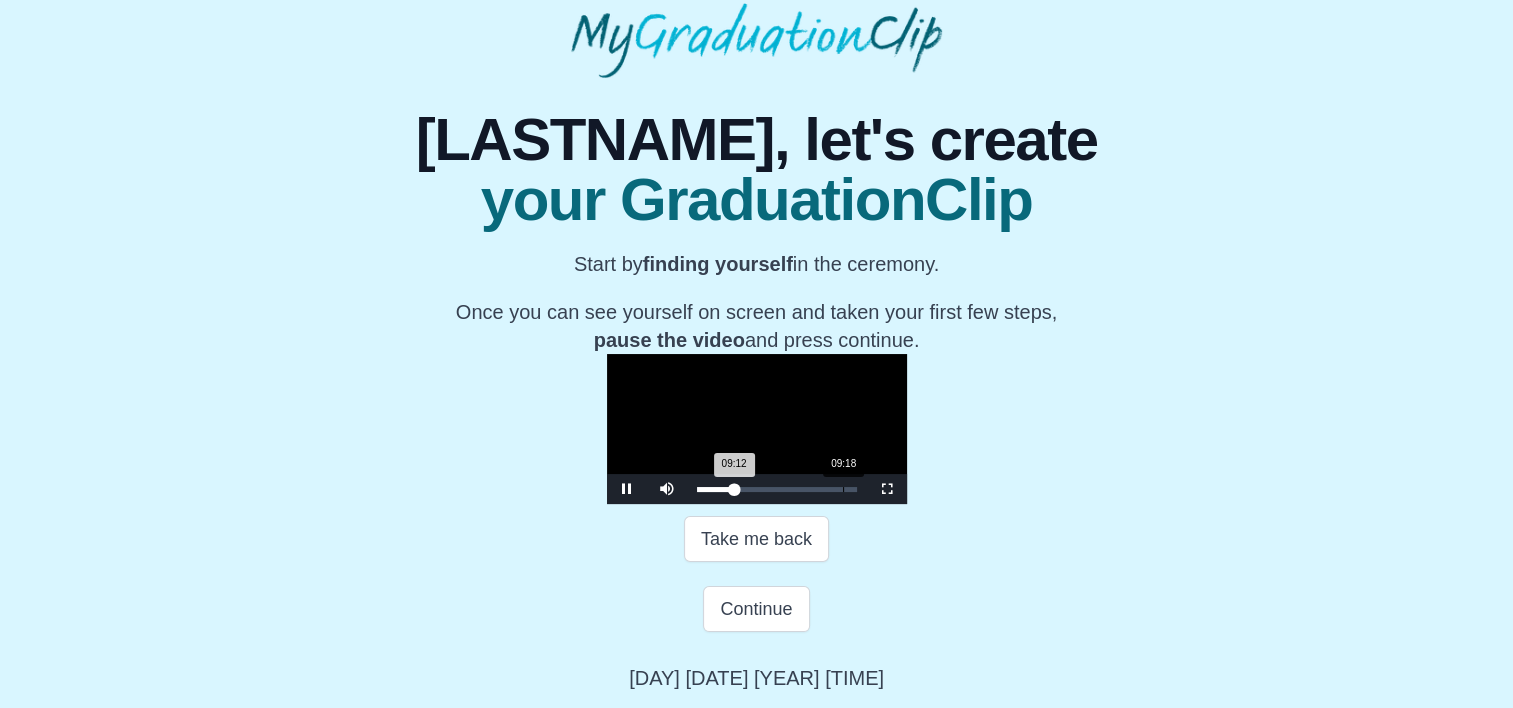 click on "09:12 Progress : 0%" at bounding box center (716, 489) 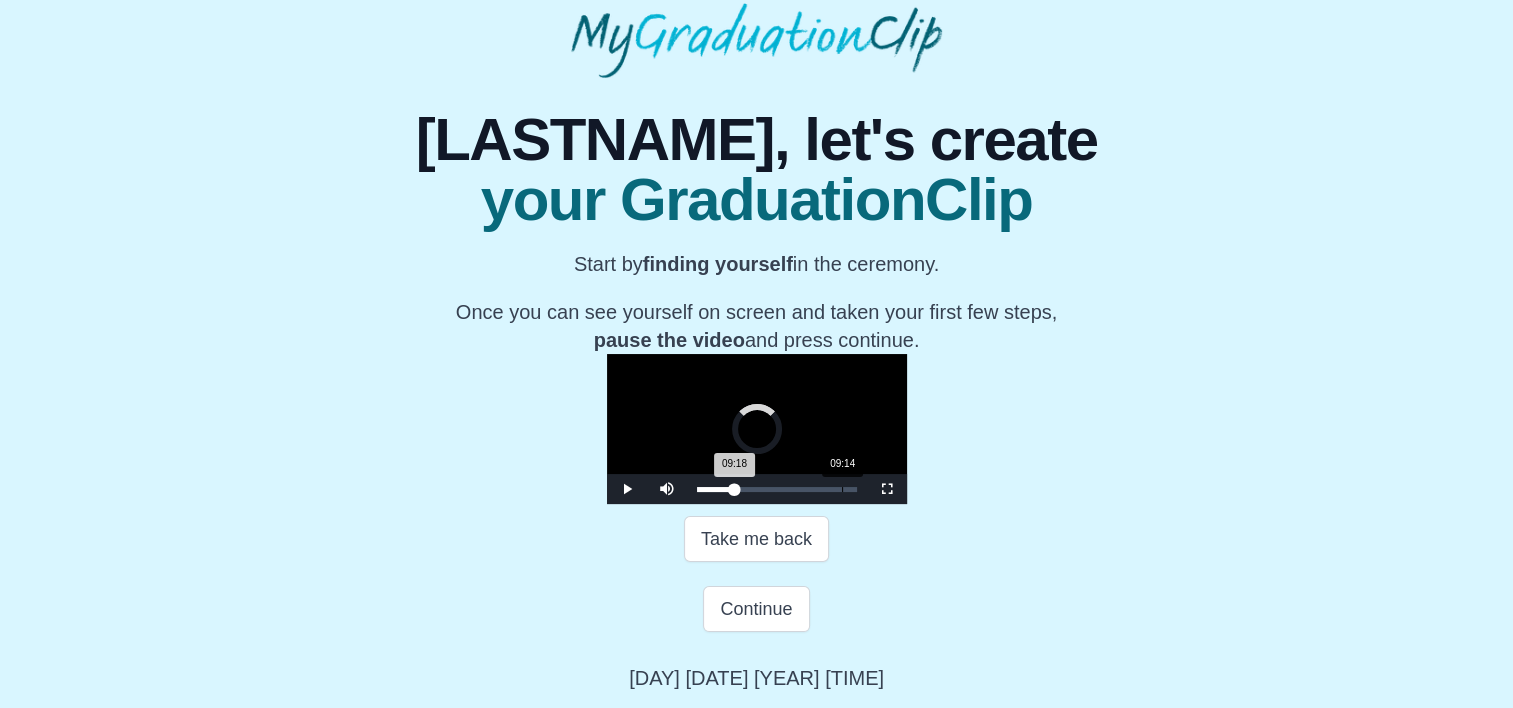 click on "09:18 Progress : 0%" at bounding box center [716, 489] 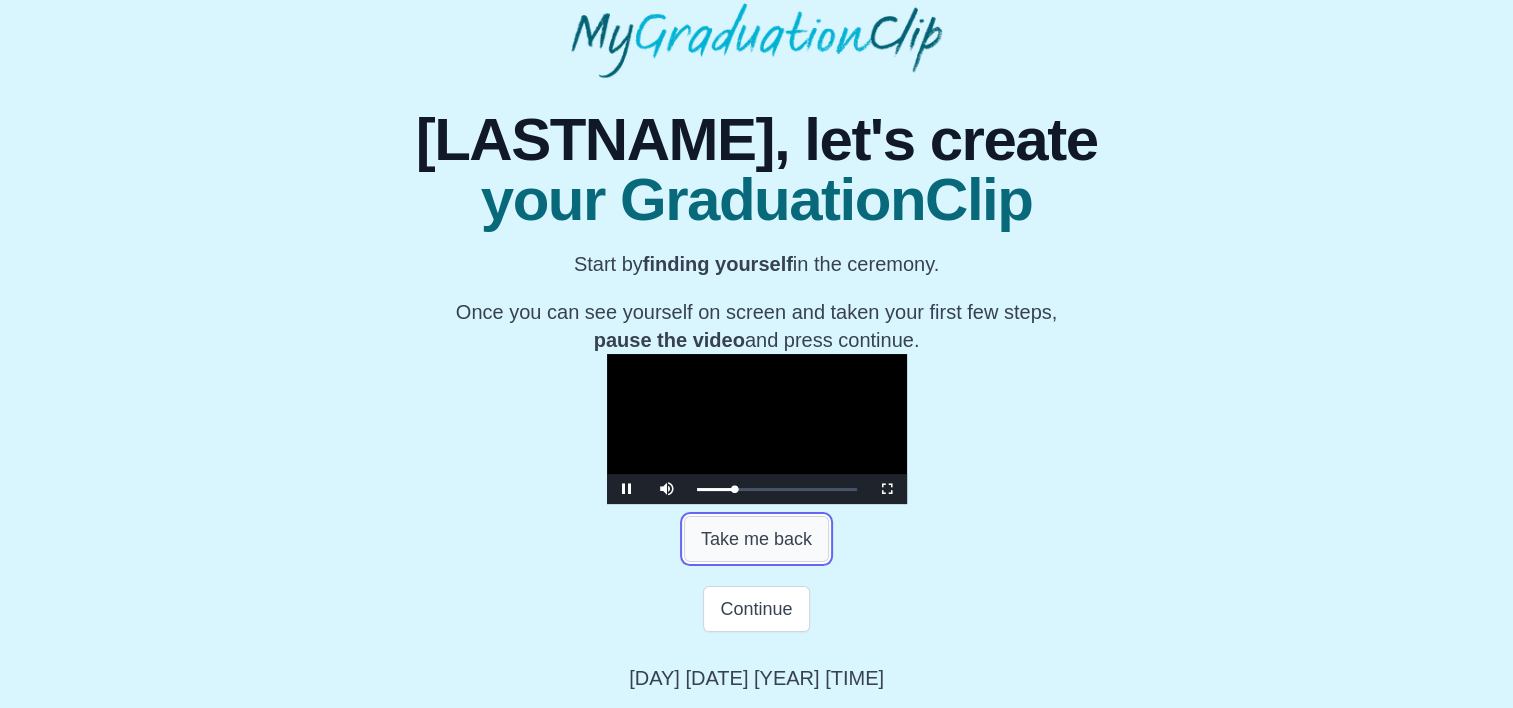 click on "Take me back" at bounding box center [756, 539] 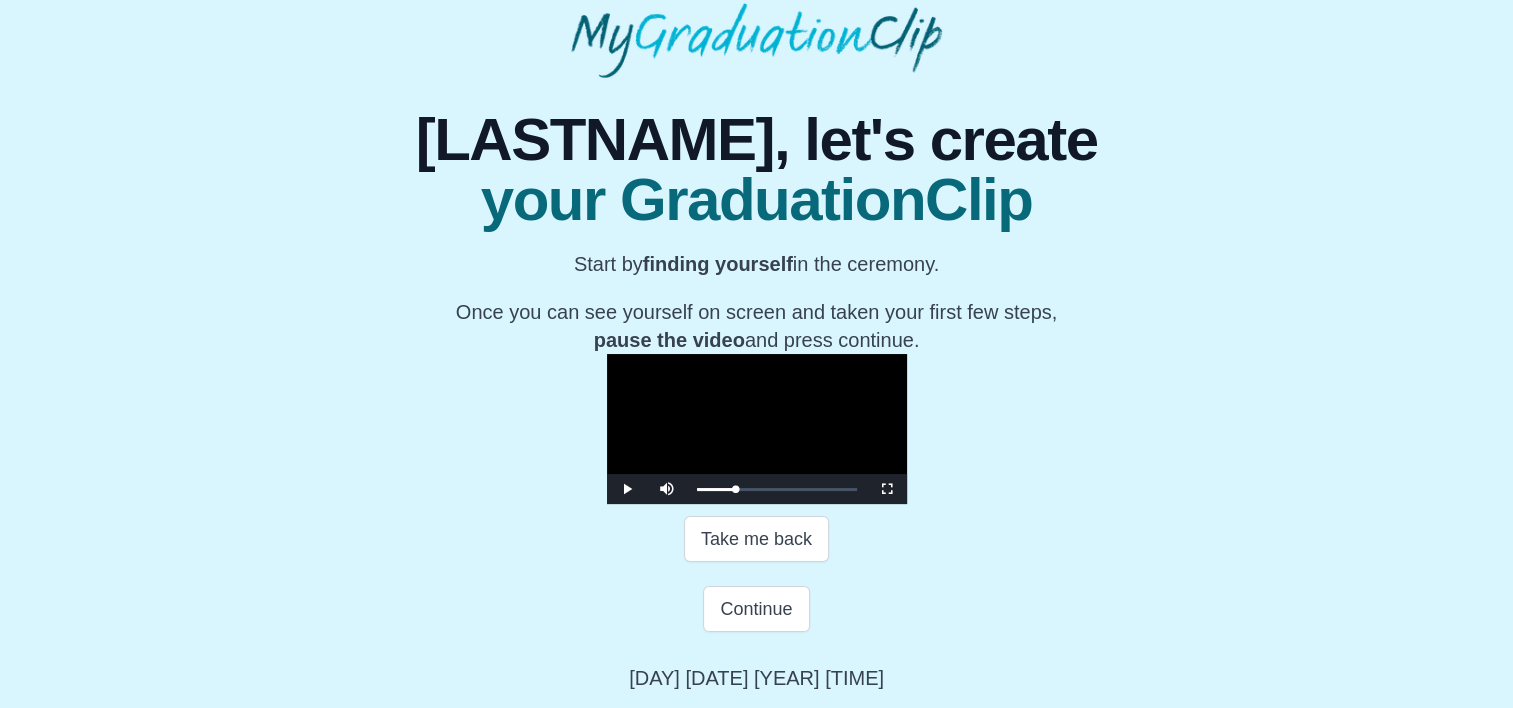 drag, startPoint x: 710, startPoint y: 346, endPoint x: 714, endPoint y: 356, distance: 10.770329 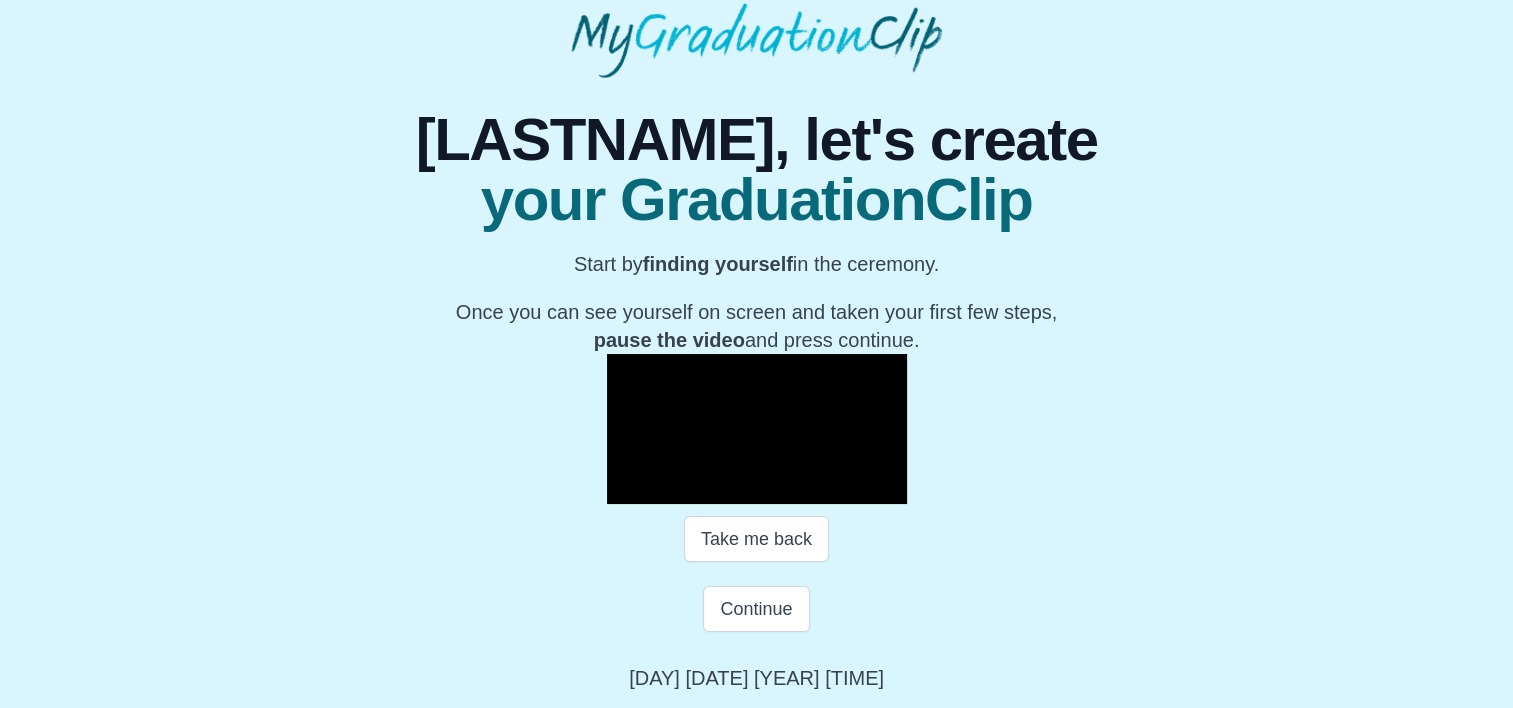 click at bounding box center (757, 429) 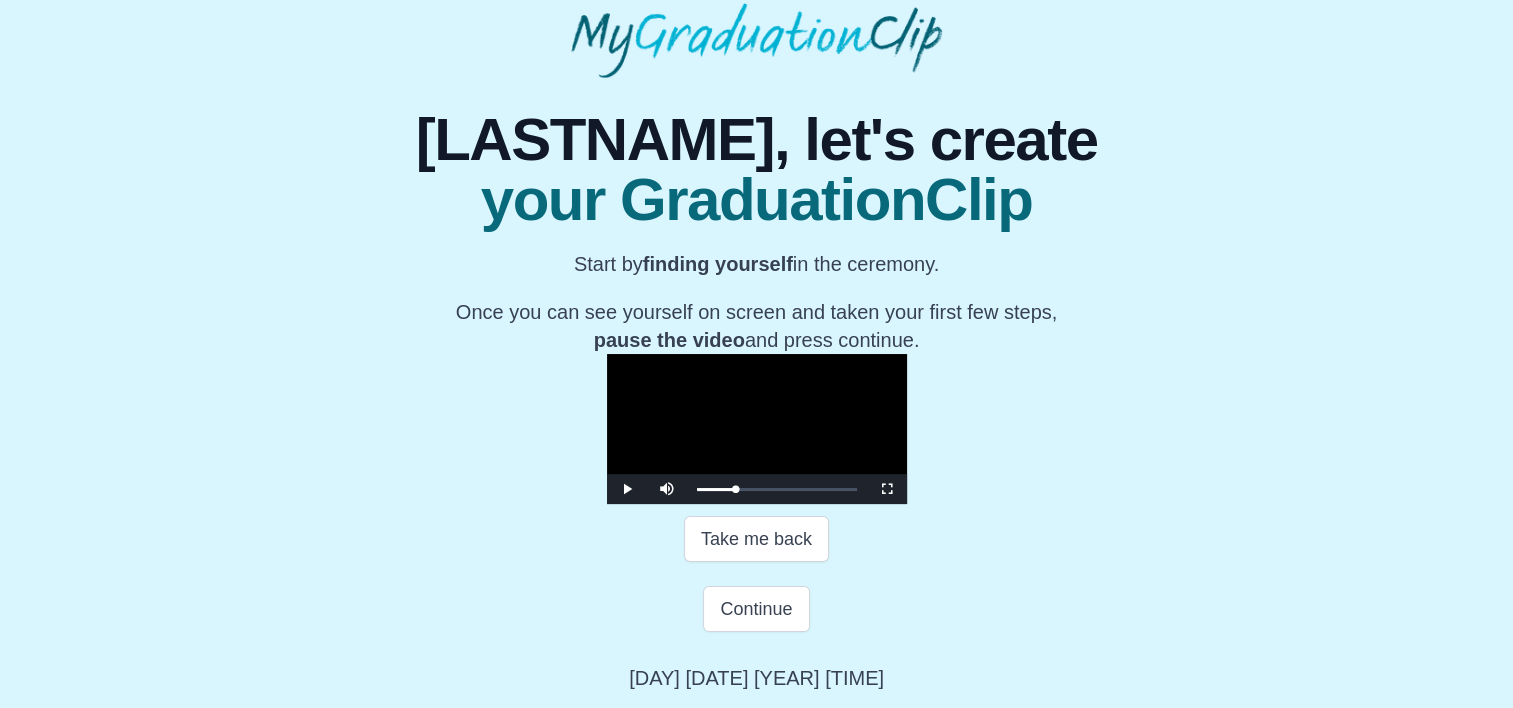click at bounding box center [757, 429] 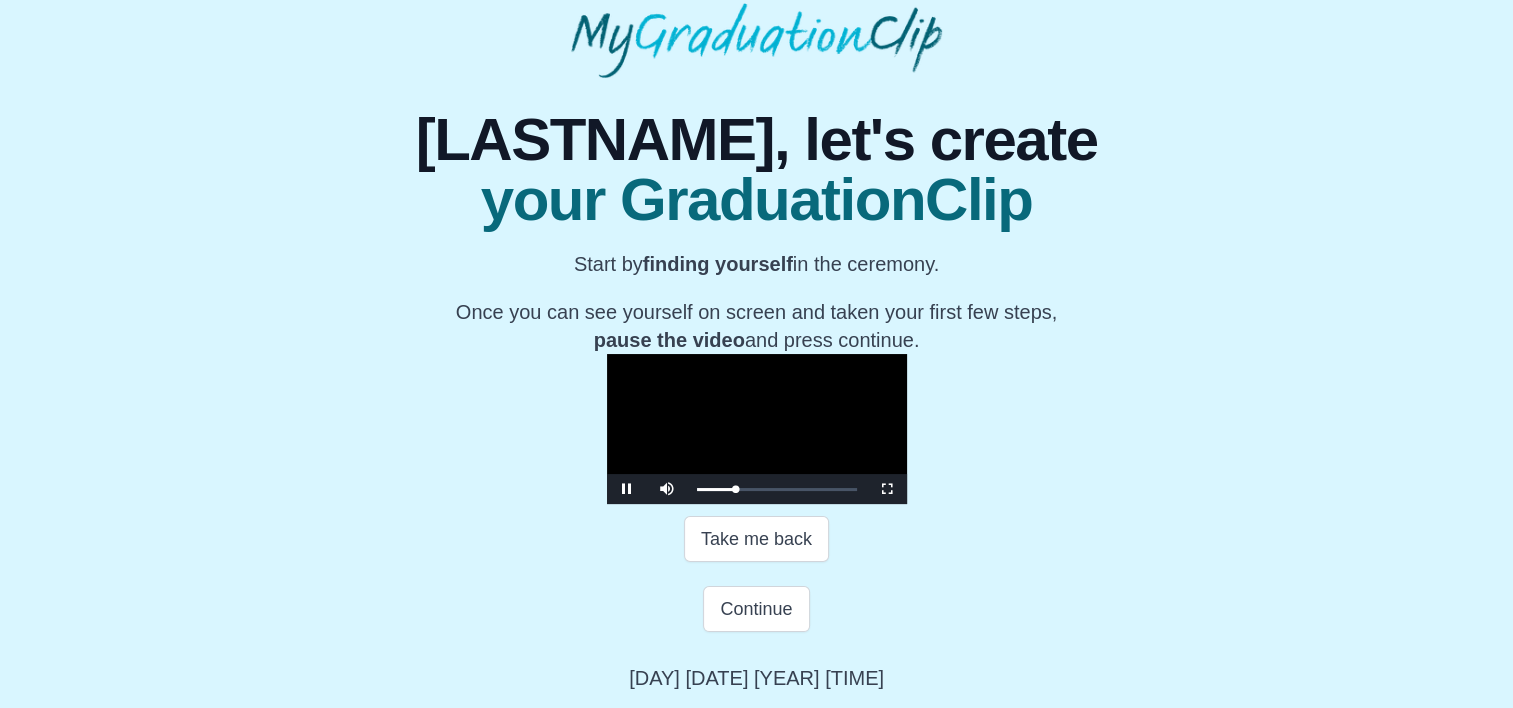 click at bounding box center [757, 429] 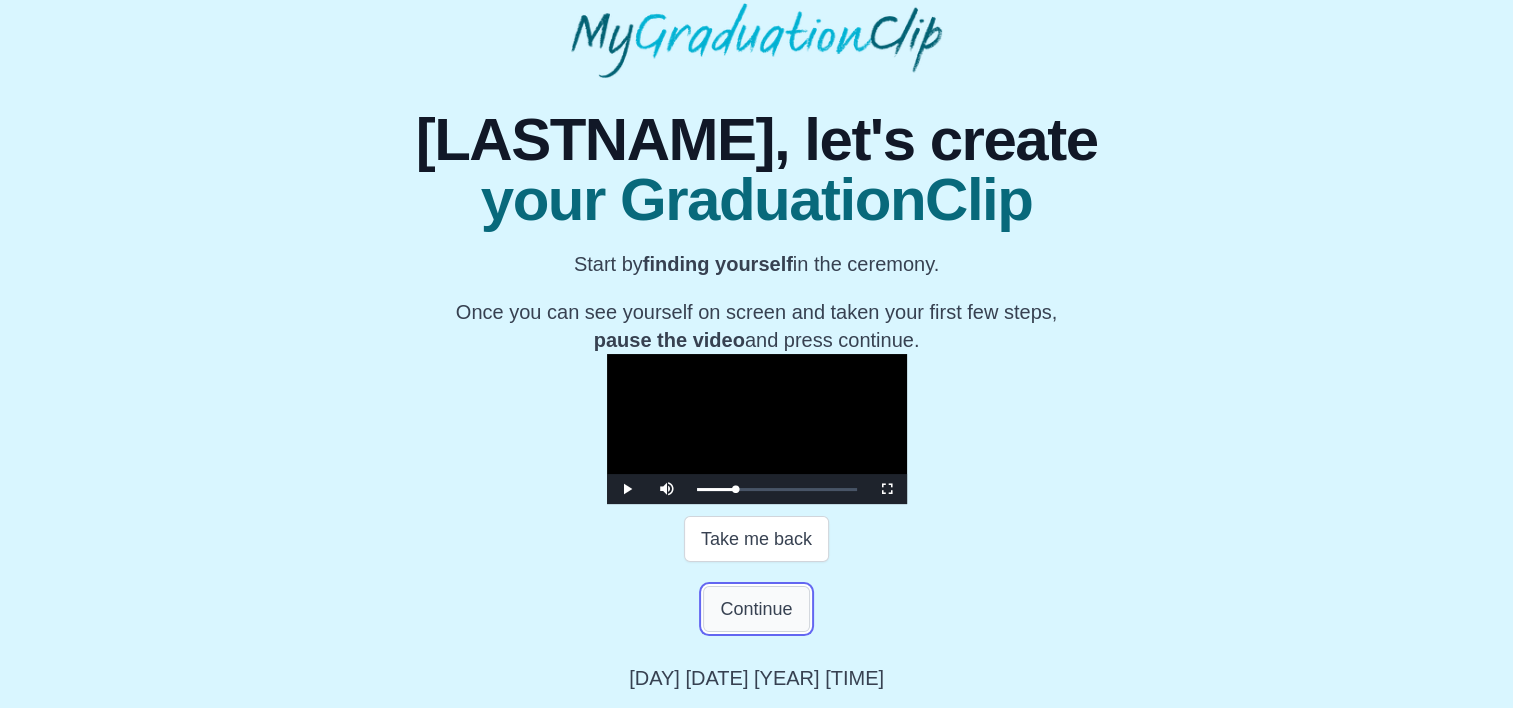 click on "Continue" at bounding box center [756, 609] 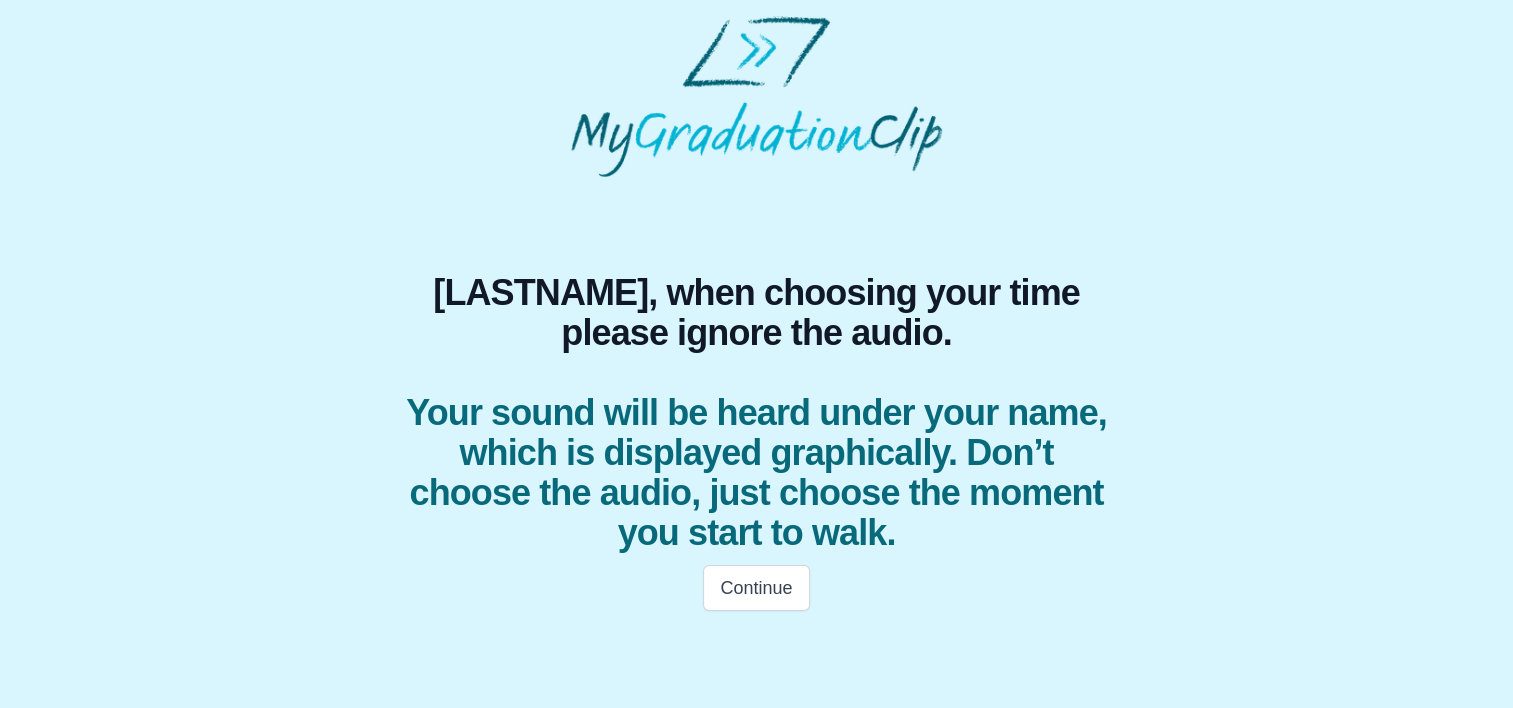 scroll, scrollTop: 0, scrollLeft: 0, axis: both 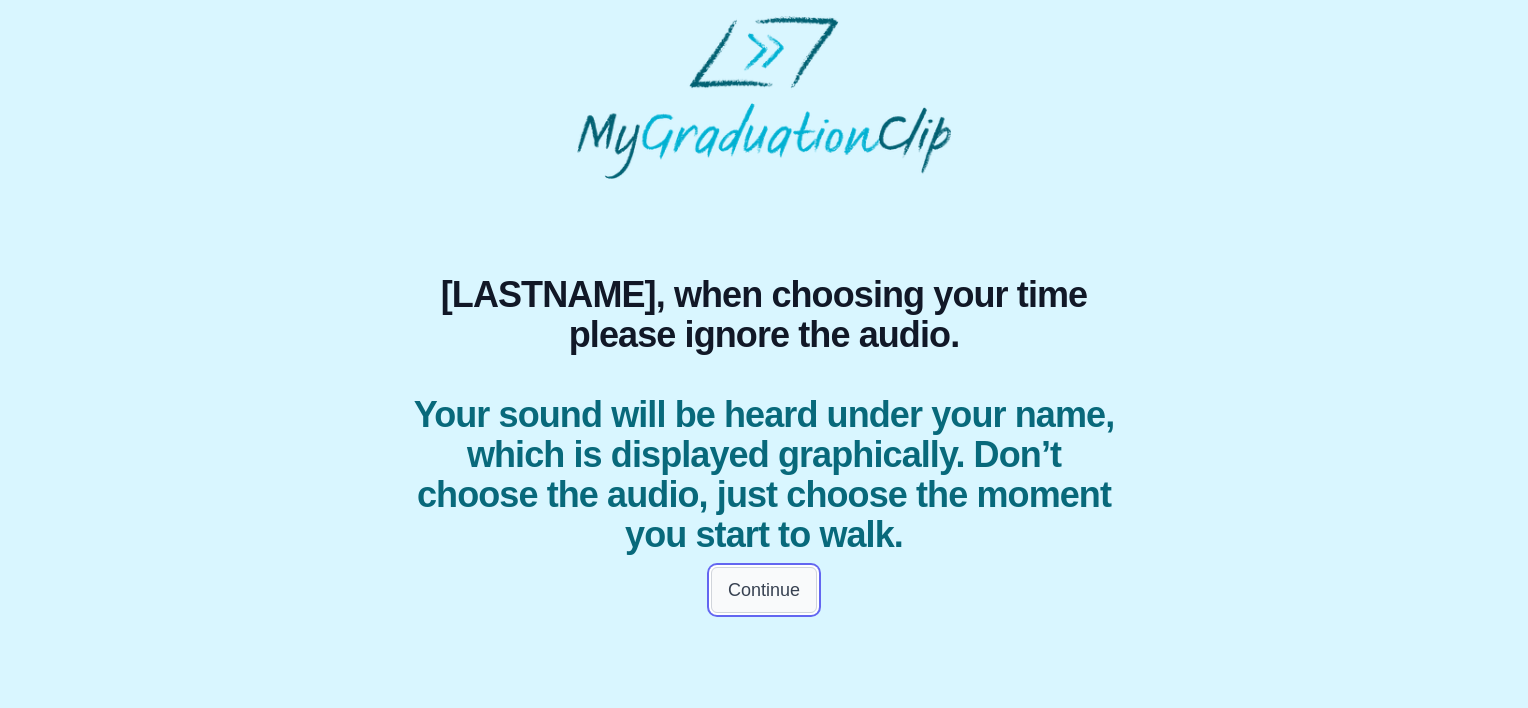 click on "Continue" at bounding box center (764, 590) 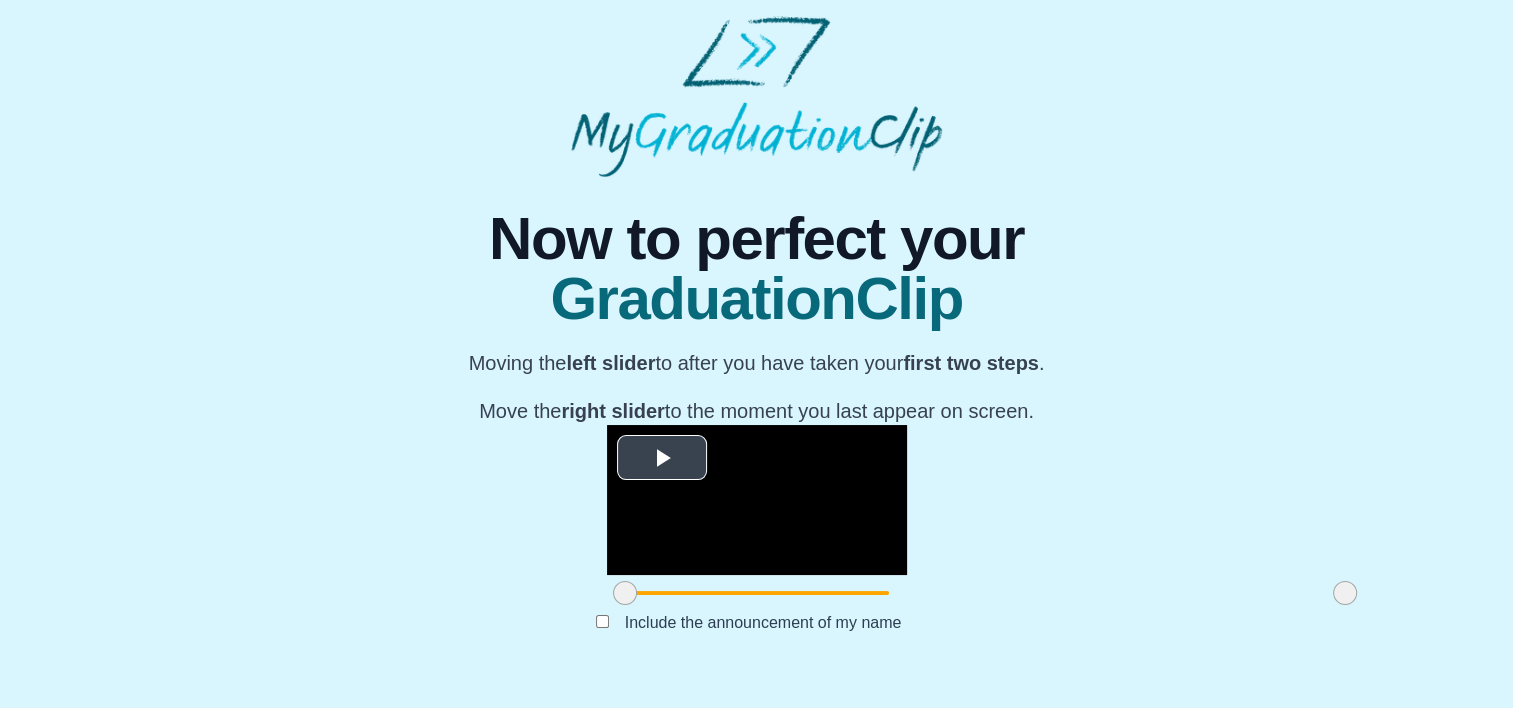 scroll, scrollTop: 256, scrollLeft: 0, axis: vertical 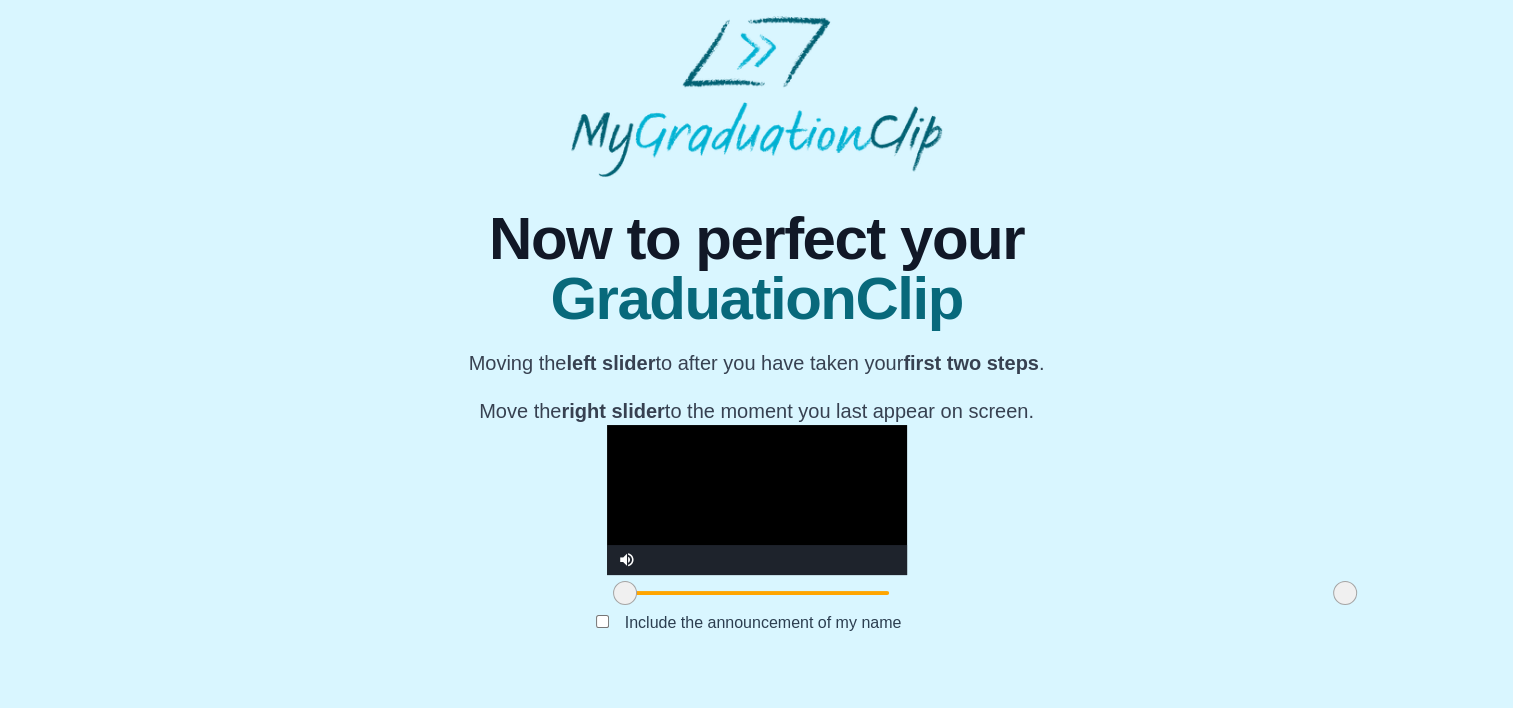 click at bounding box center (625, 593) 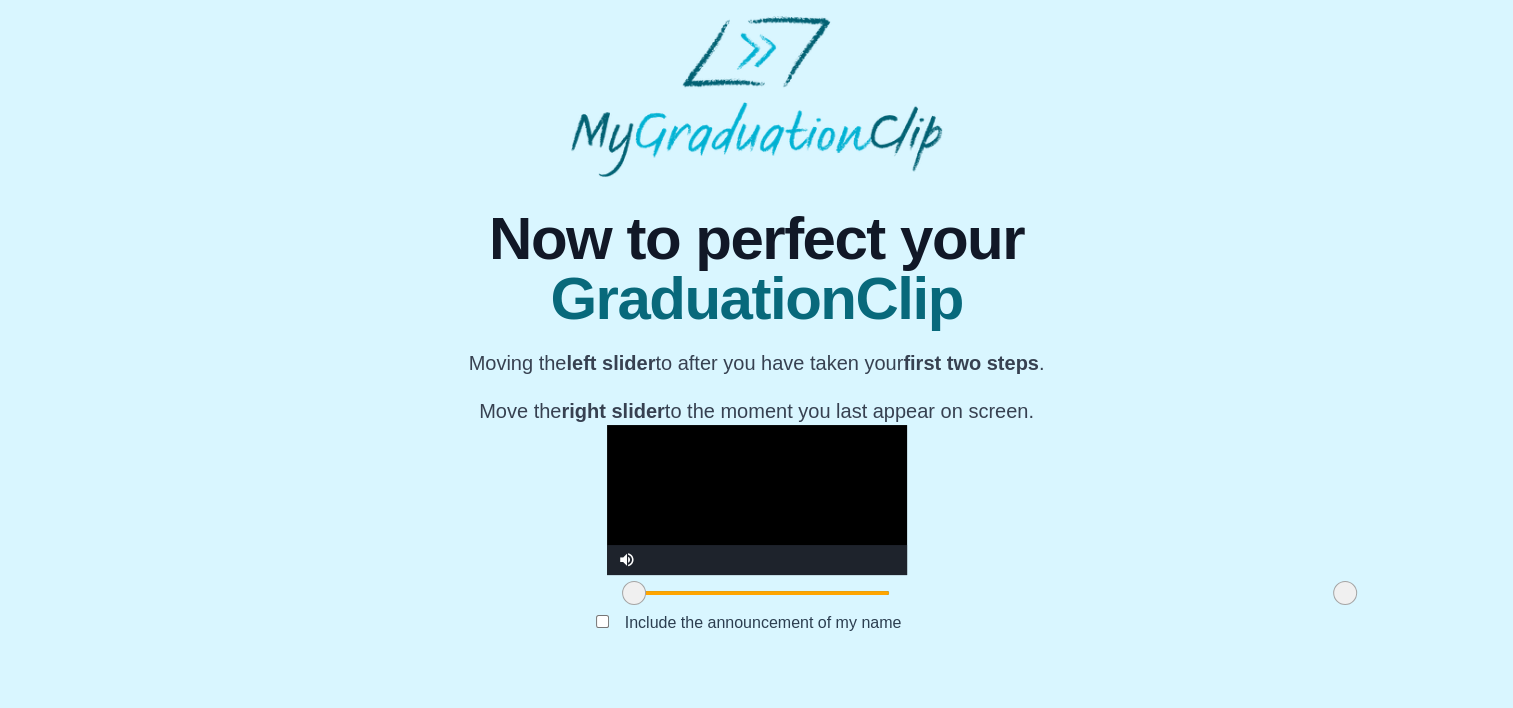 click at bounding box center (634, 593) 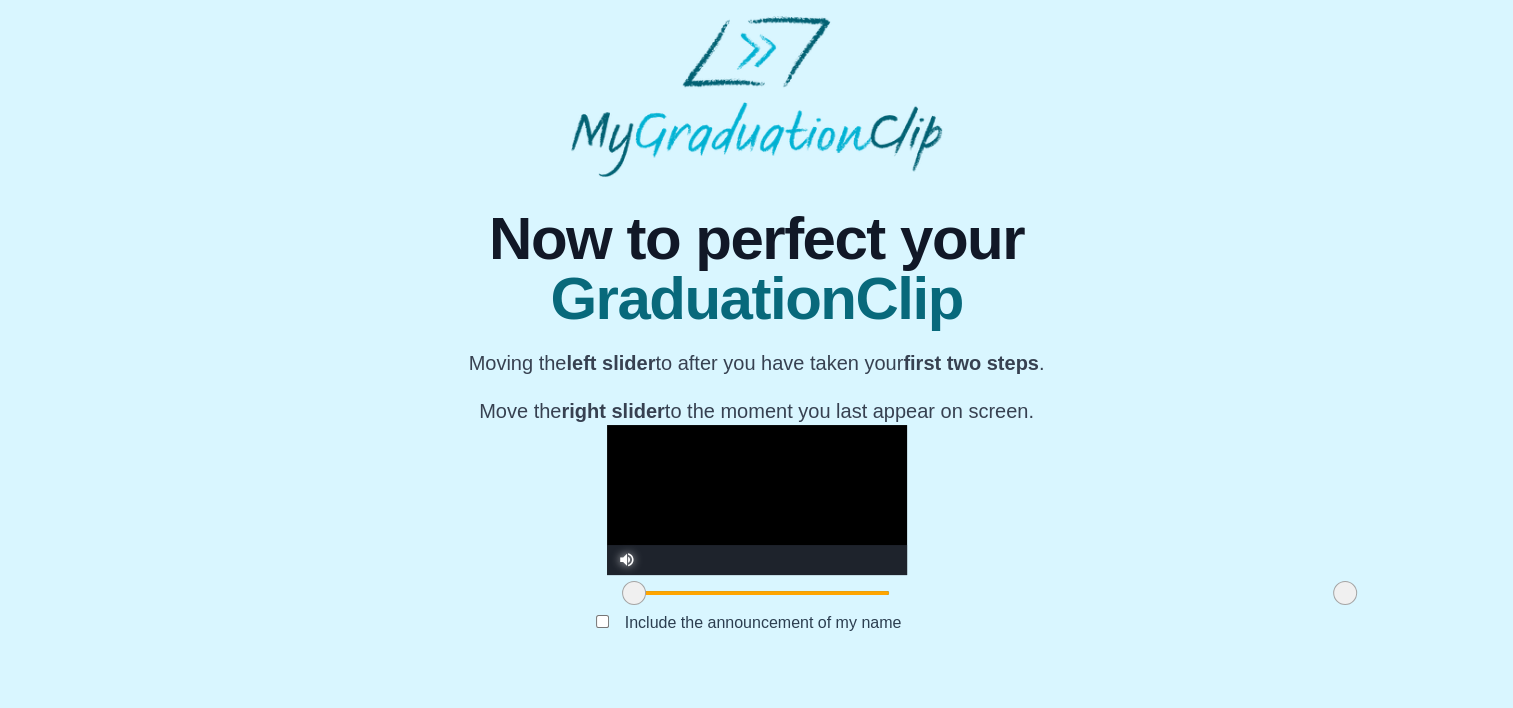 drag, startPoint x: 408, startPoint y: 592, endPoint x: 415, endPoint y: 605, distance: 14.764823 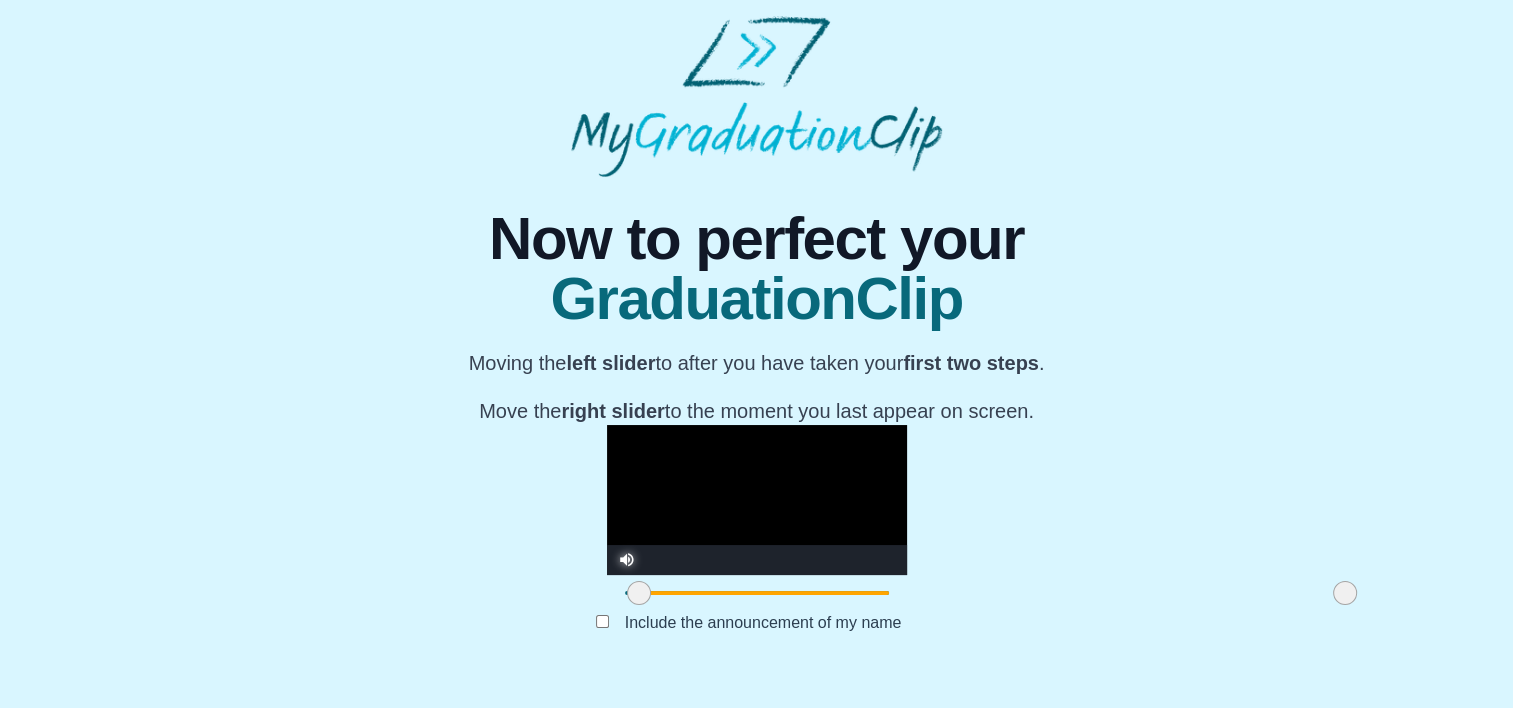click at bounding box center [639, 593] 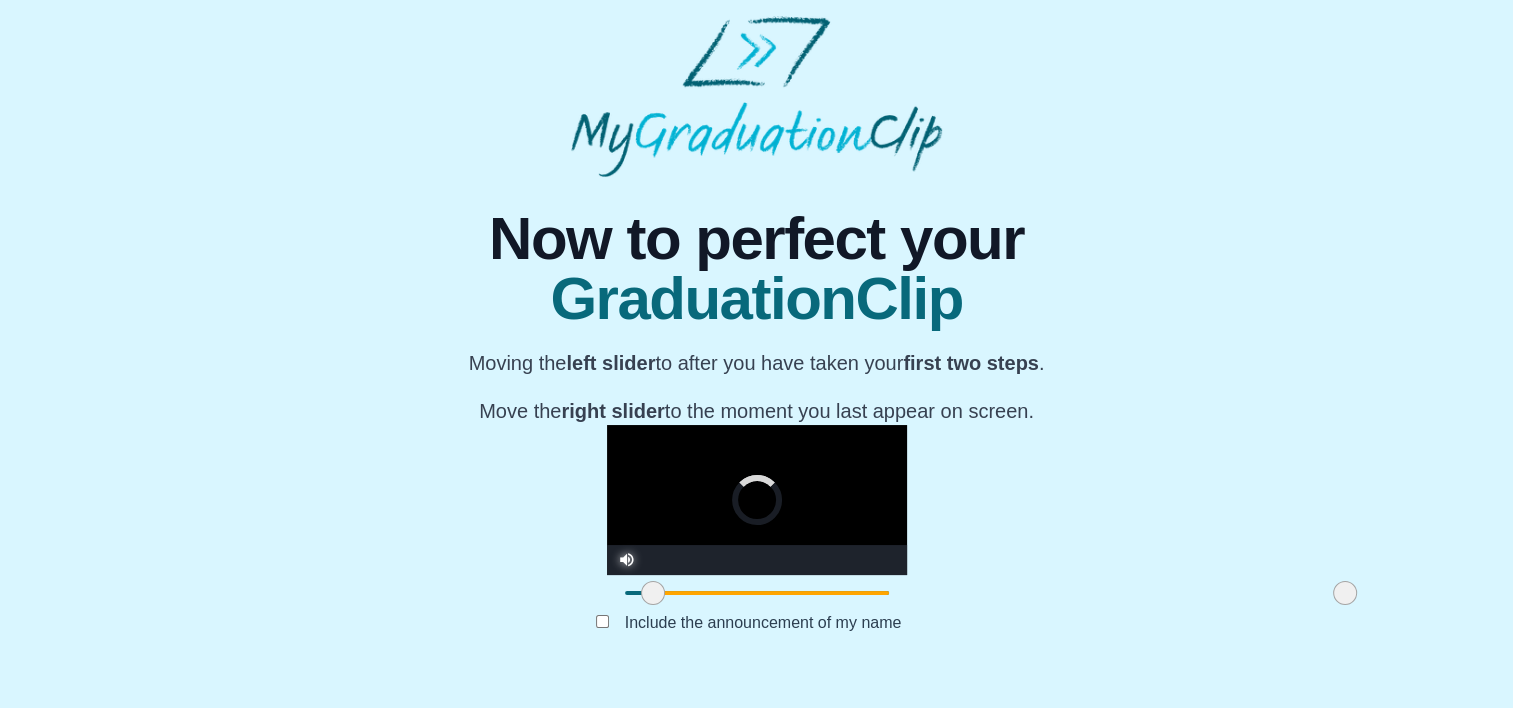 click at bounding box center [653, 593] 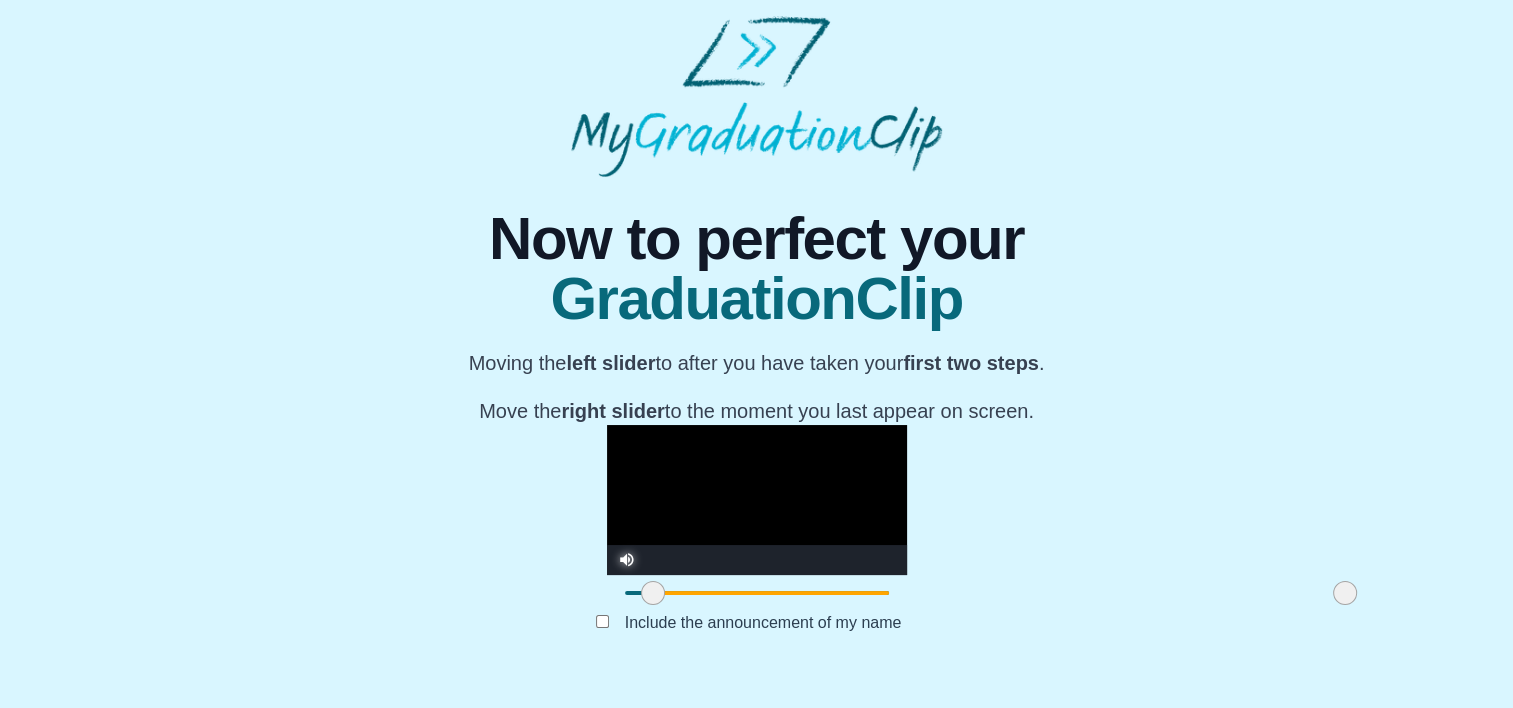 click at bounding box center [653, 593] 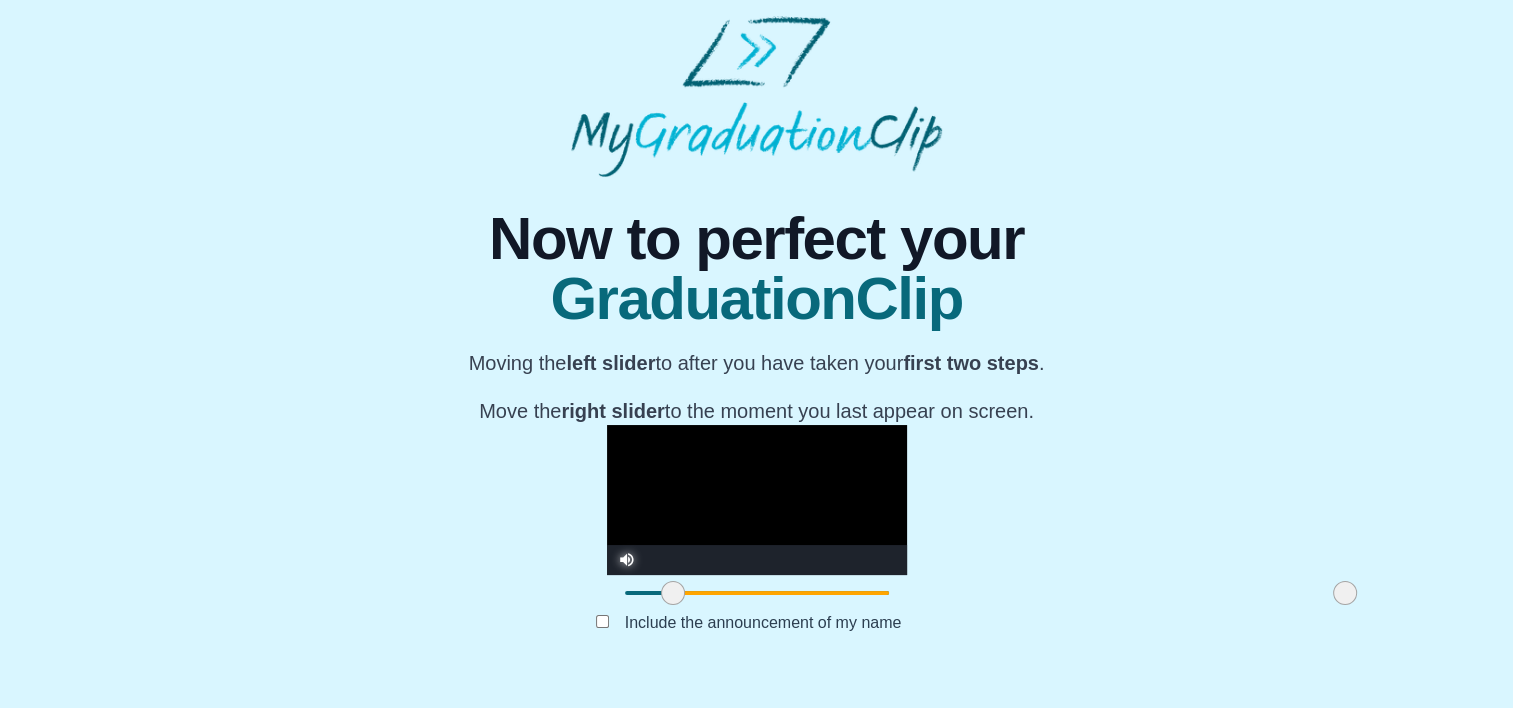 drag, startPoint x: 444, startPoint y: 609, endPoint x: 464, endPoint y: 610, distance: 20.024984 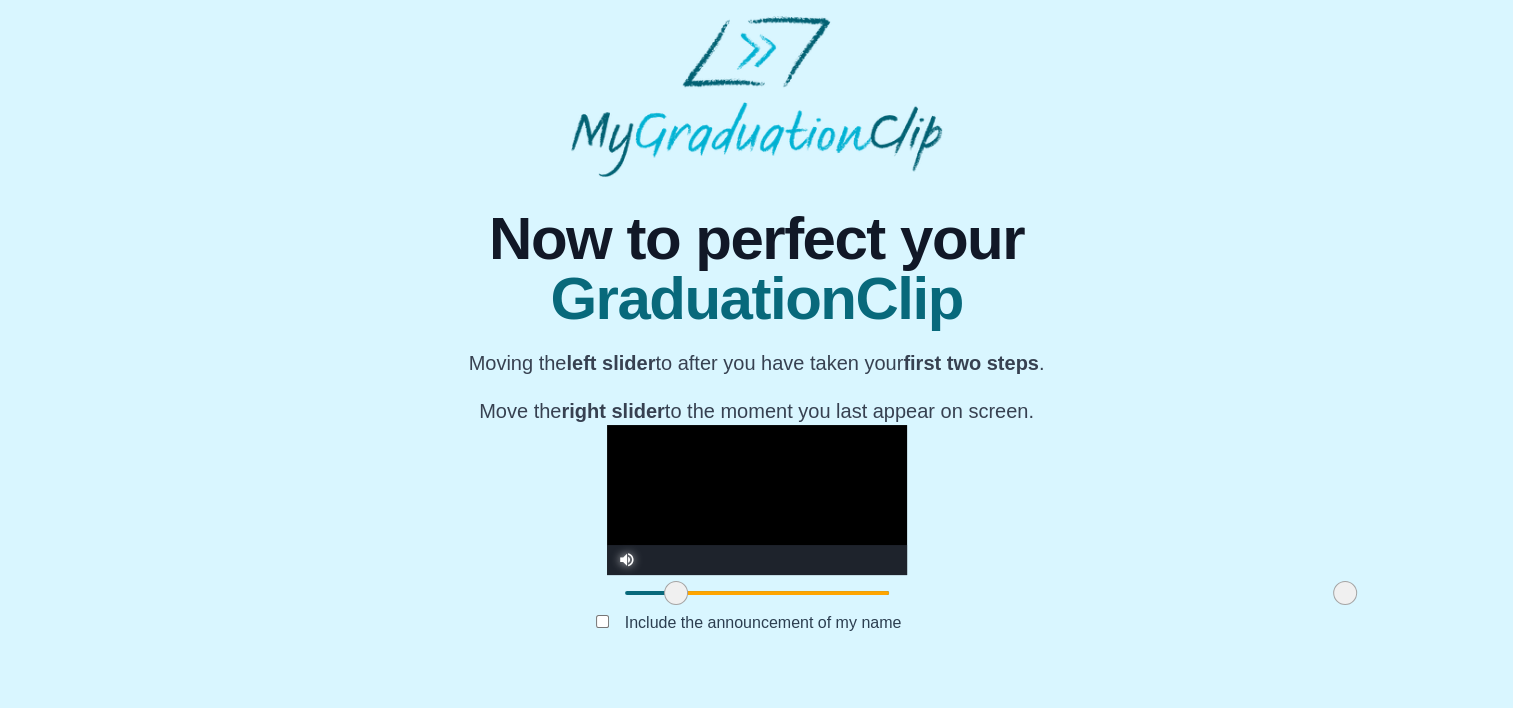 click at bounding box center [676, 593] 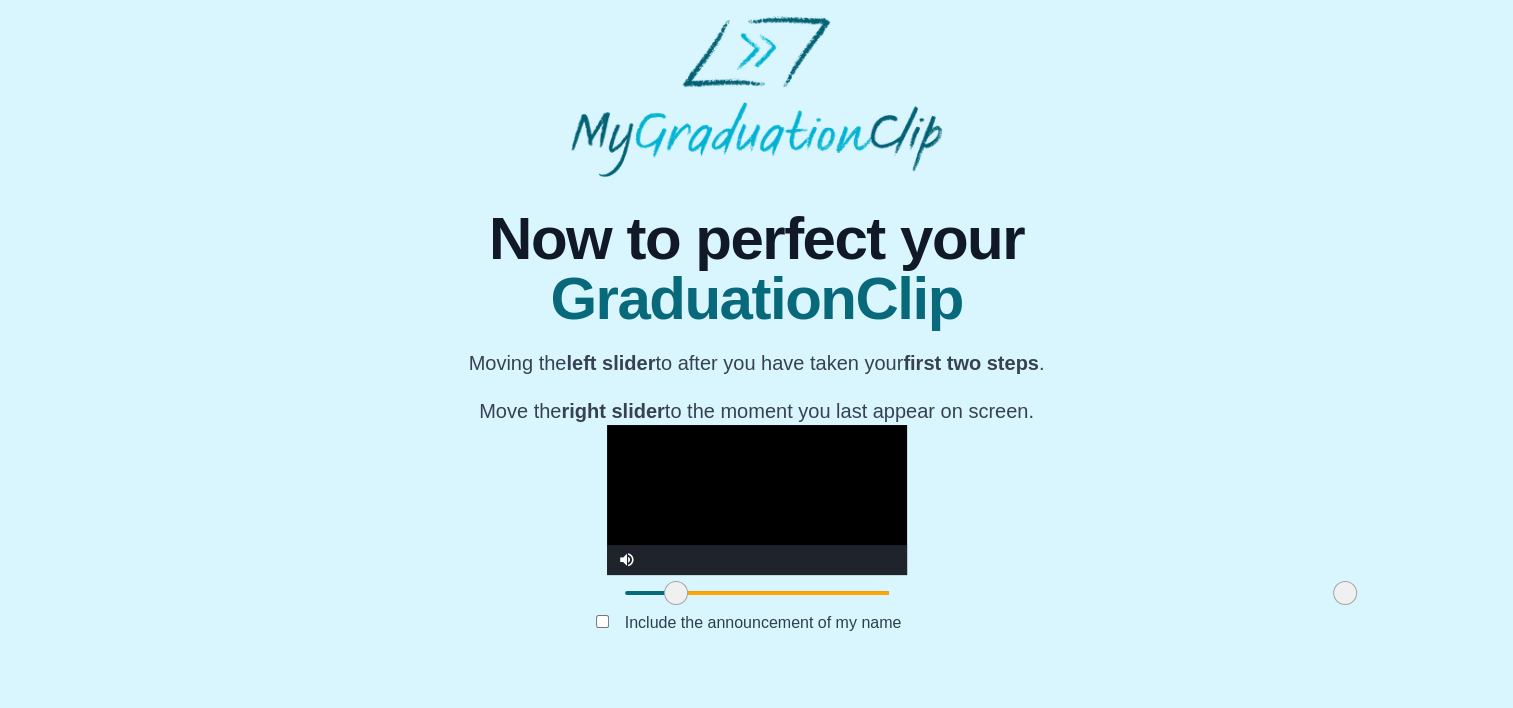 click at bounding box center (757, 500) 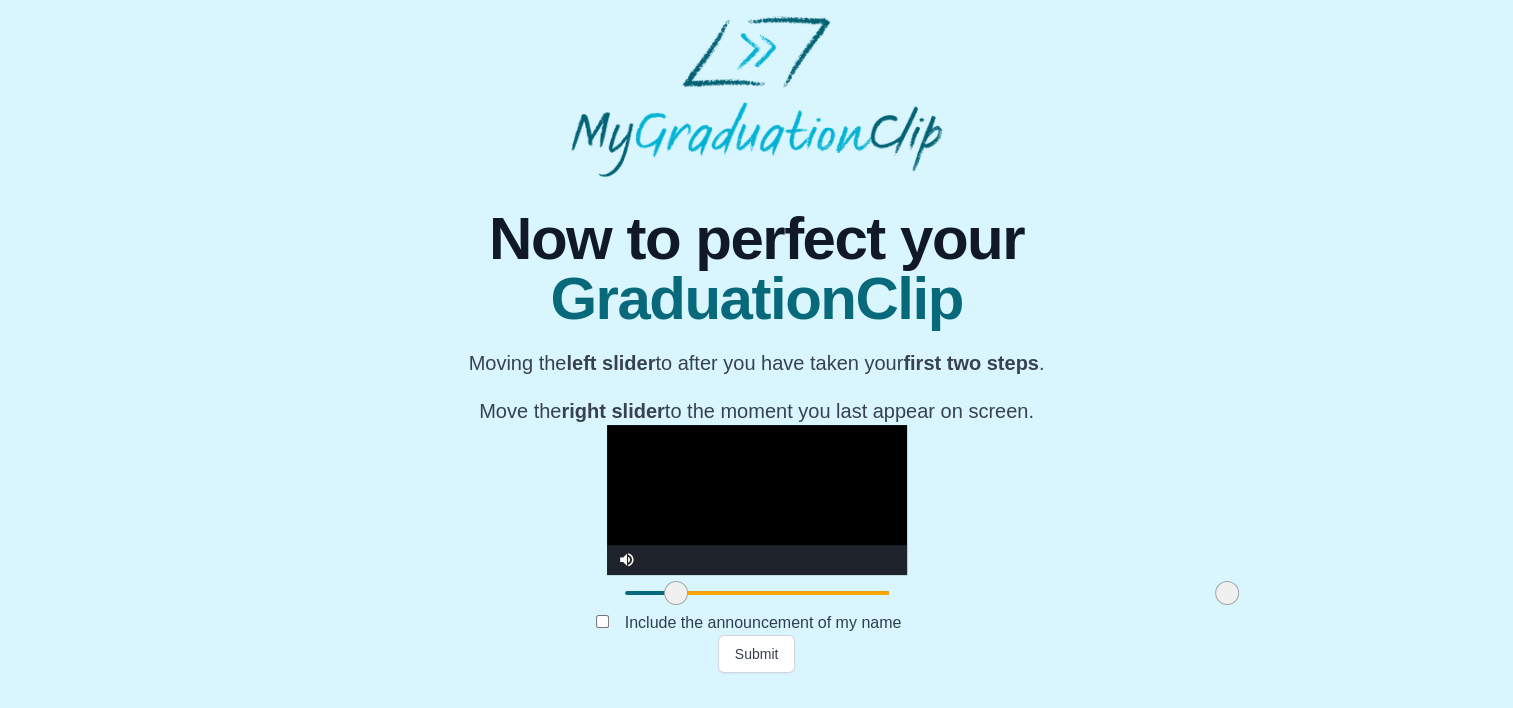 drag, startPoint x: 1102, startPoint y: 605, endPoint x: 984, endPoint y: 605, distance: 118 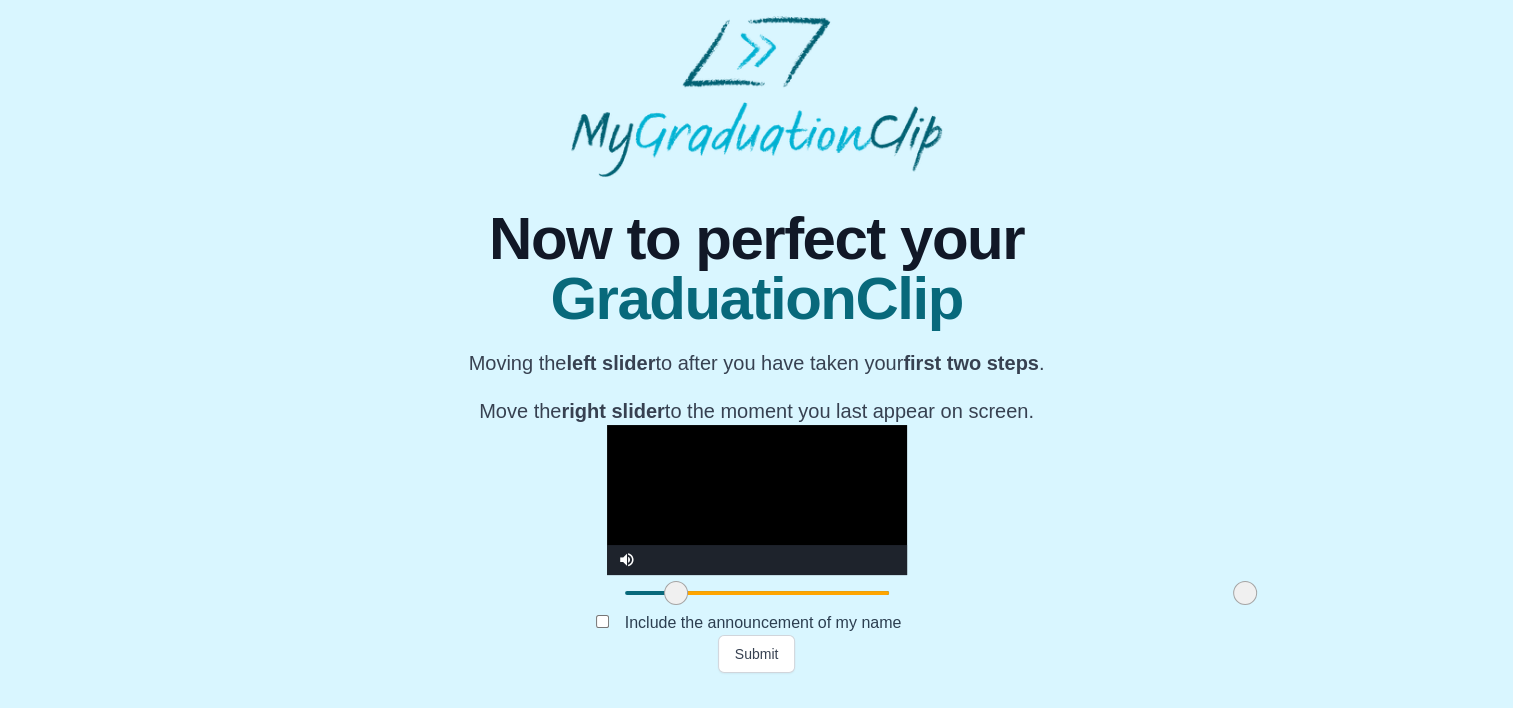 click at bounding box center [1245, 593] 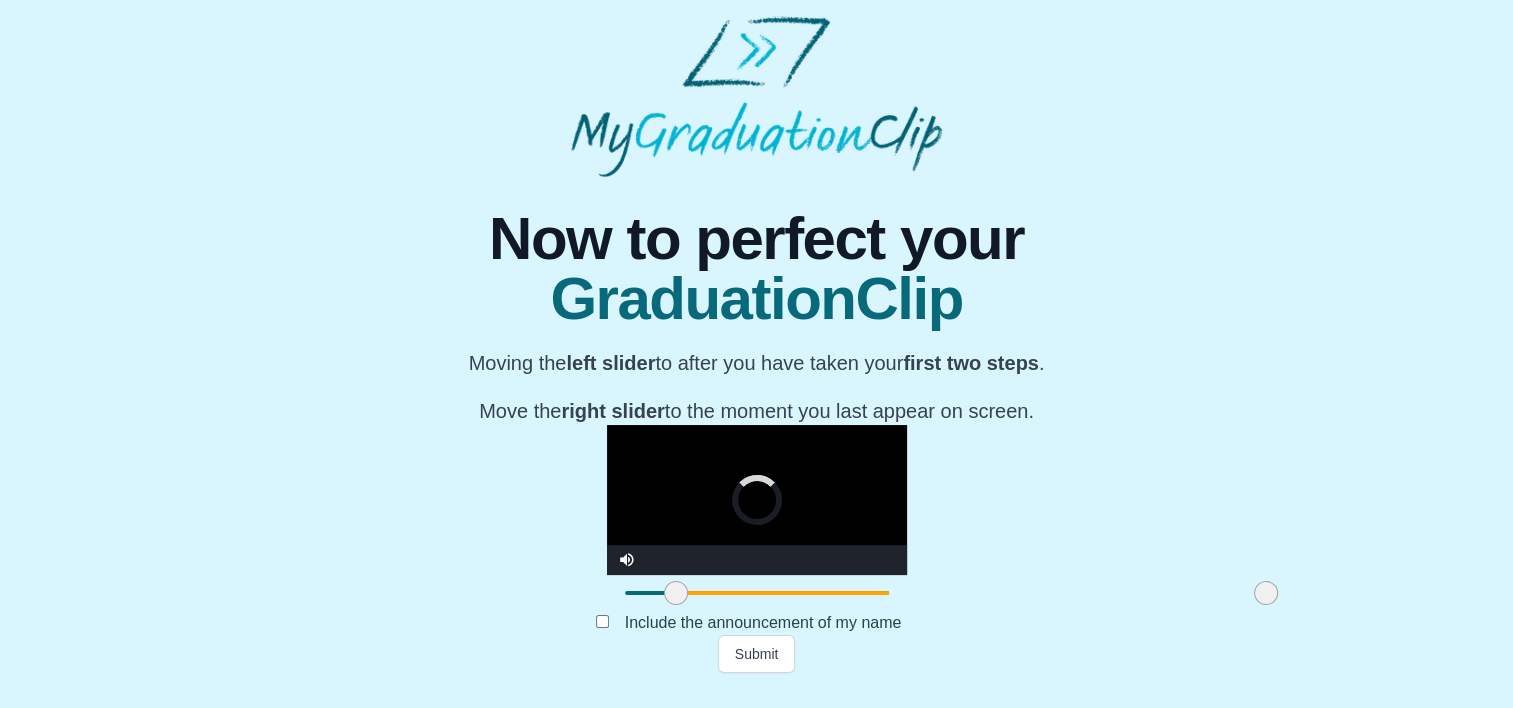 drag, startPoint x: 1018, startPoint y: 616, endPoint x: 1040, endPoint y: 618, distance: 22.090721 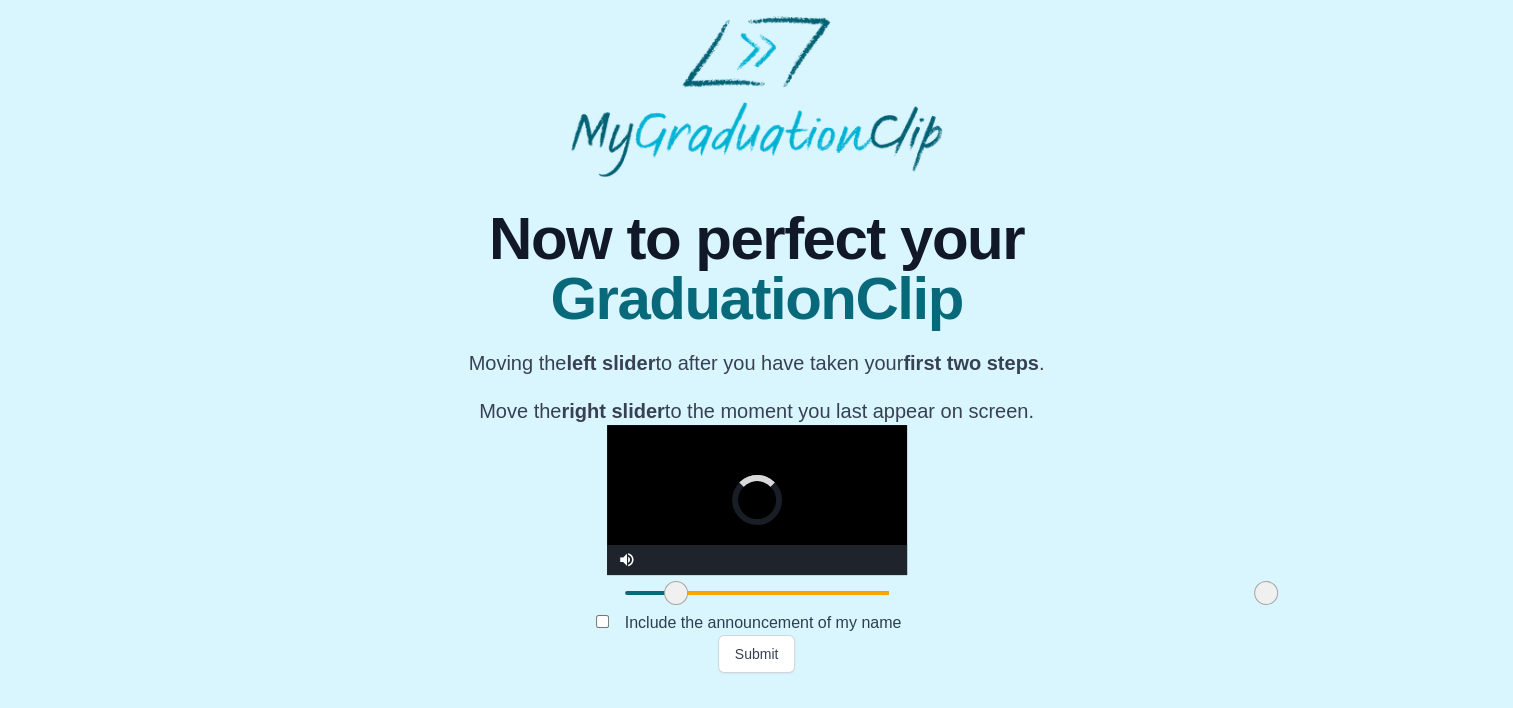 click at bounding box center [1266, 593] 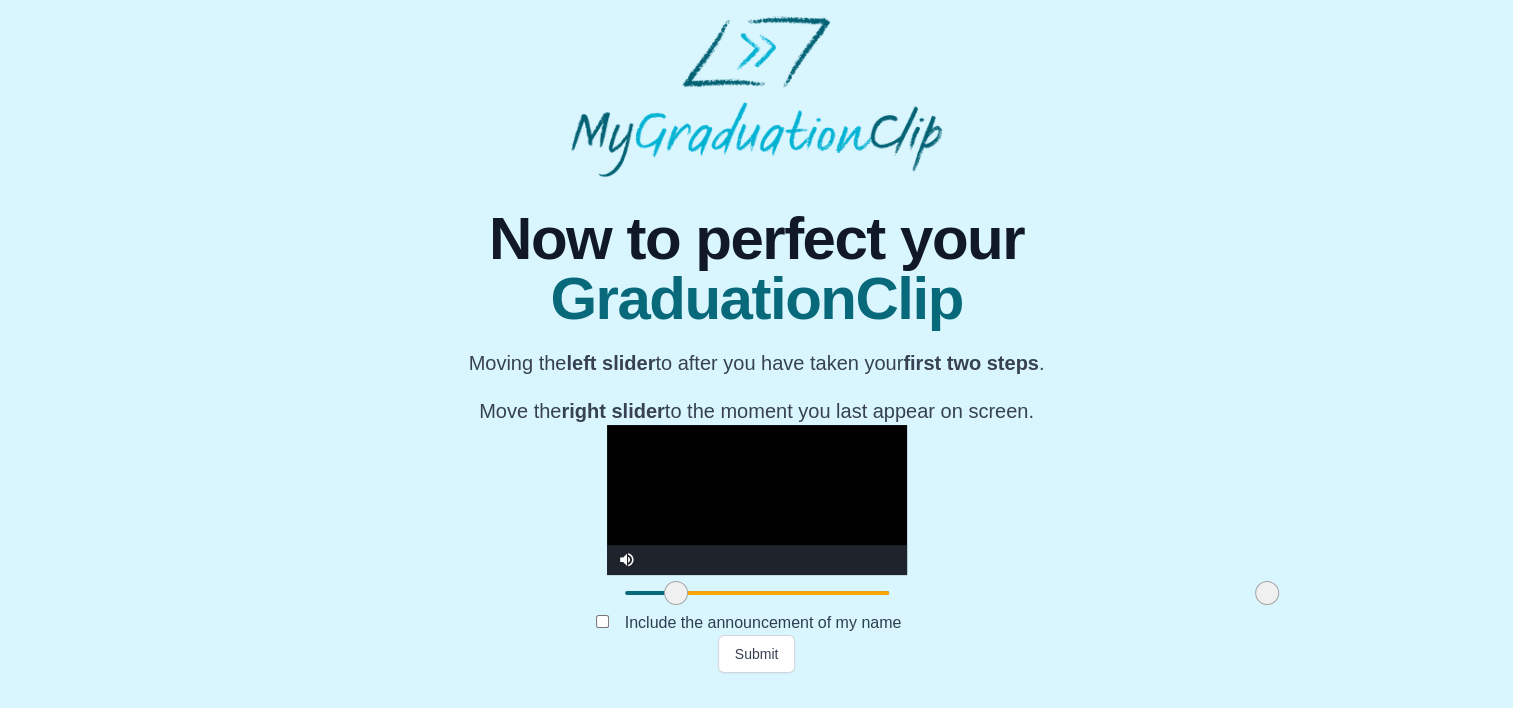 click at bounding box center (1267, 593) 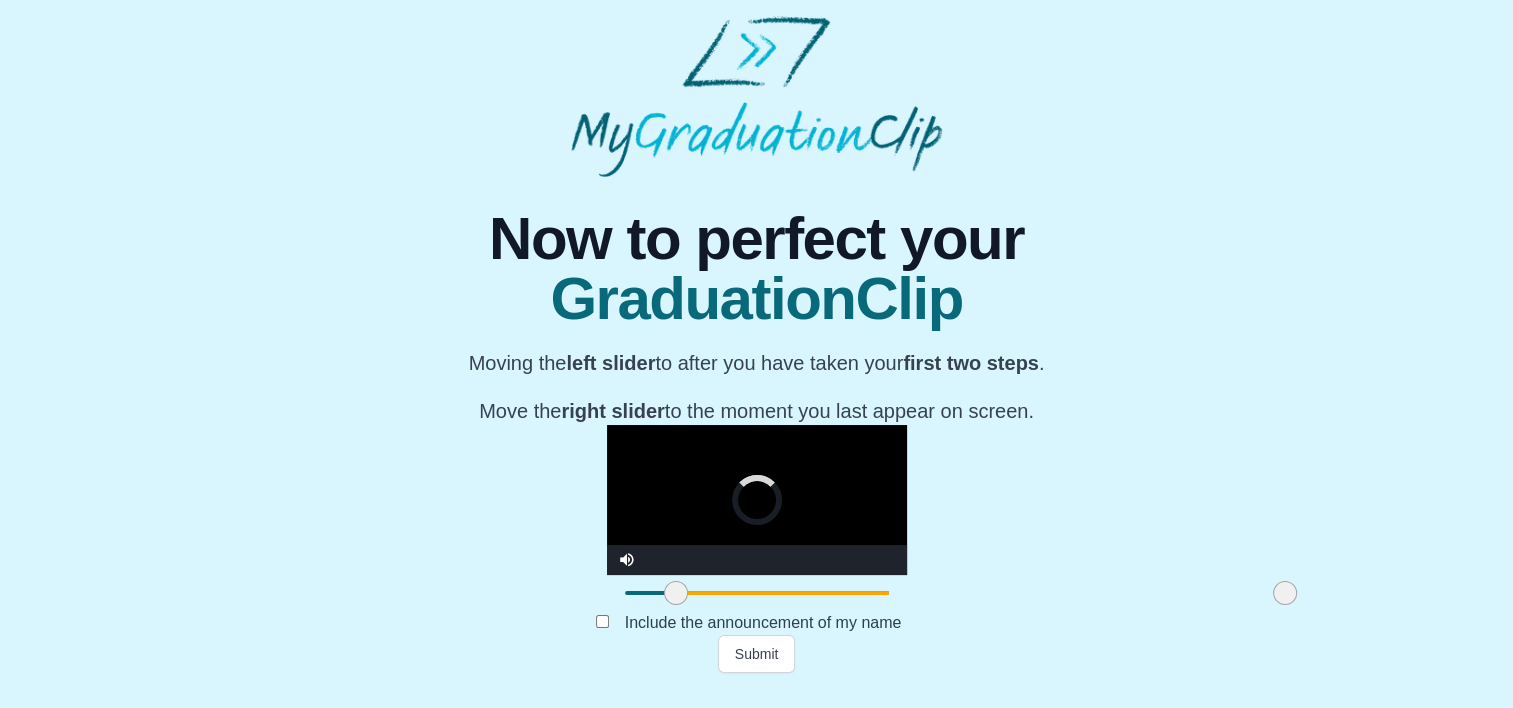 drag, startPoint x: 1056, startPoint y: 619, endPoint x: 1067, endPoint y: 619, distance: 11 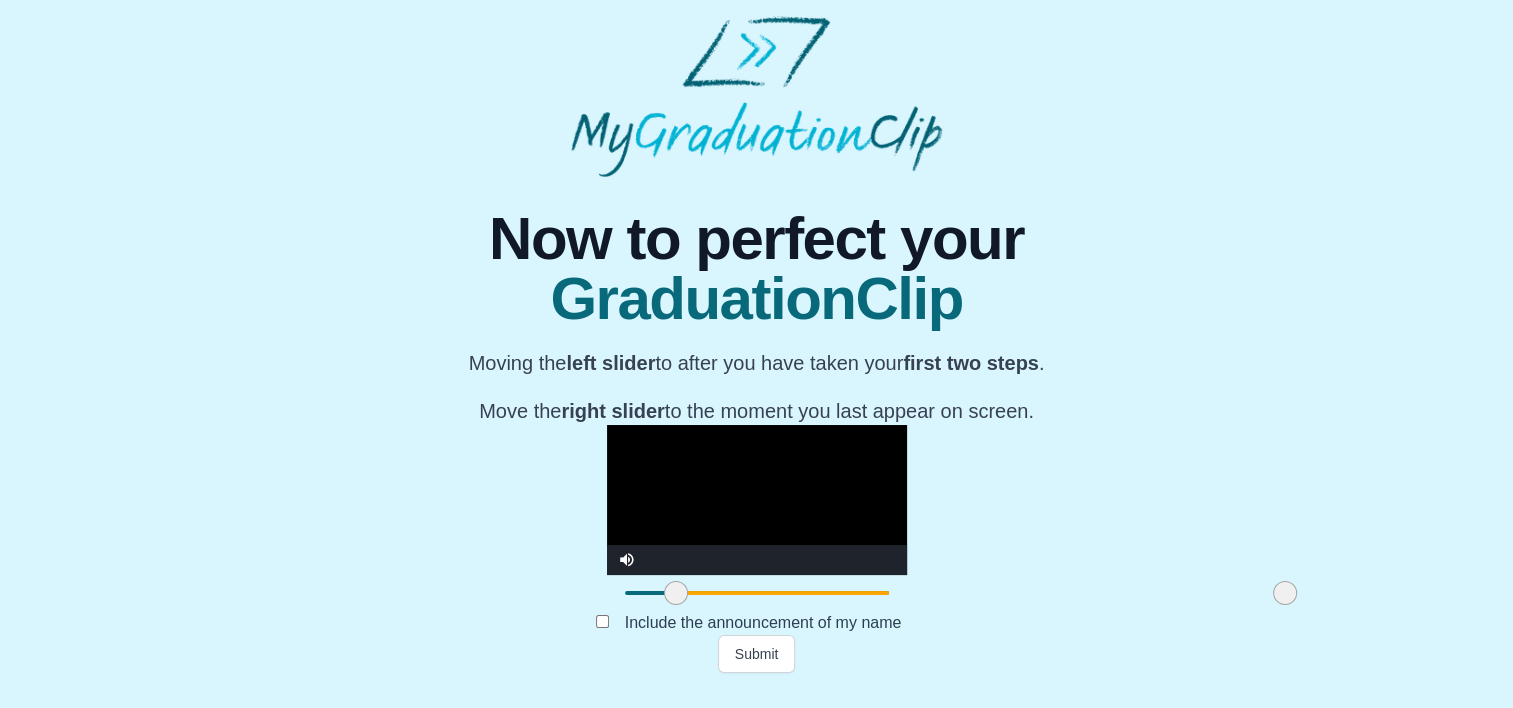 click at bounding box center [1285, 593] 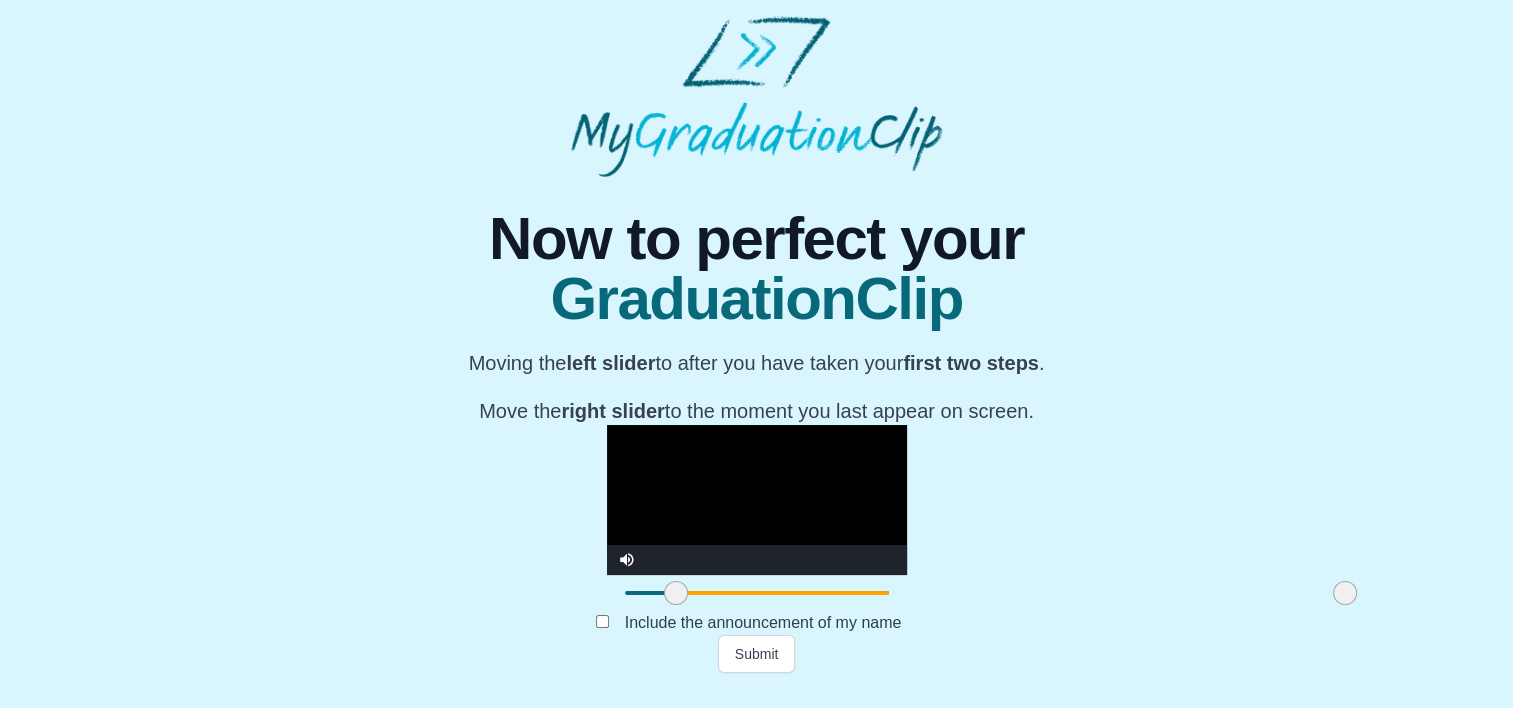 drag, startPoint x: 1064, startPoint y: 610, endPoint x: 1157, endPoint y: 612, distance: 93.0215 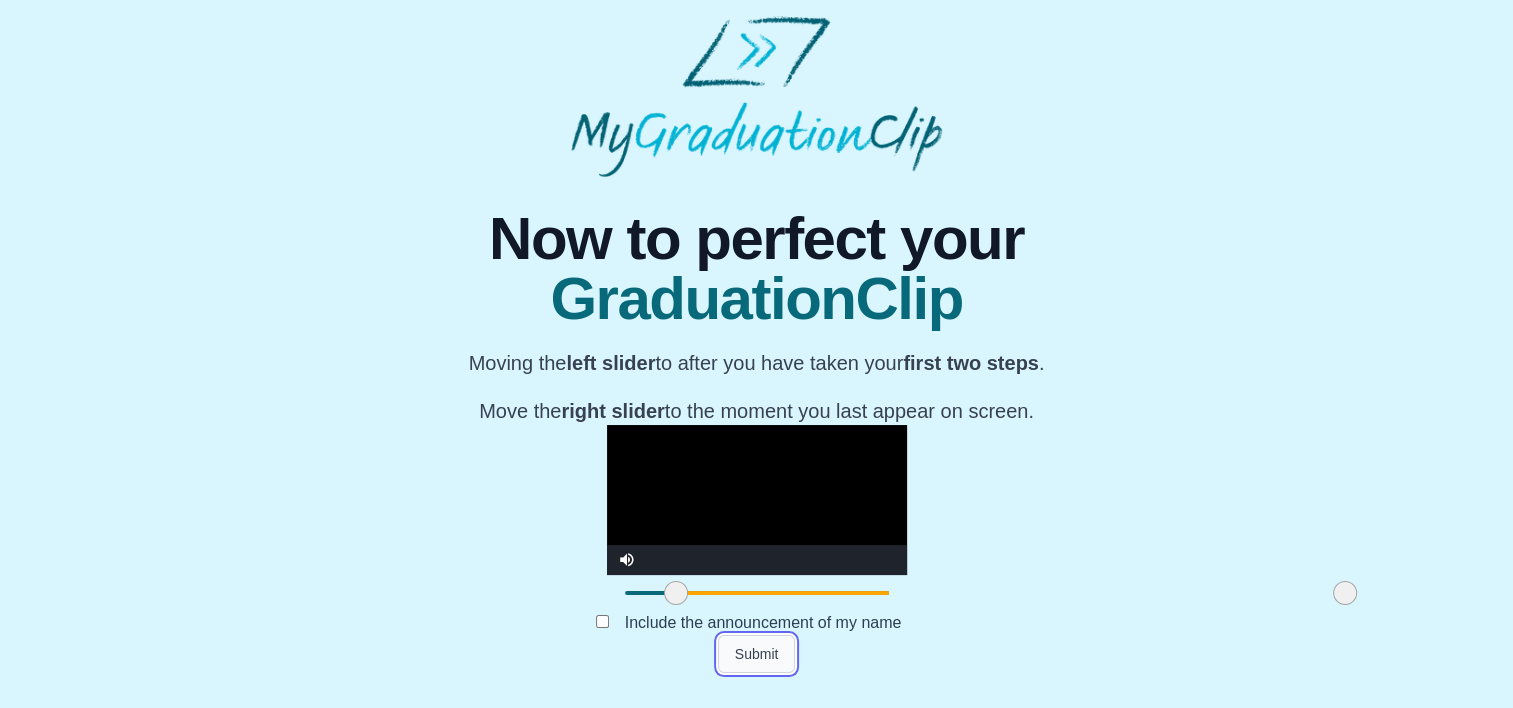 click on "Submit" at bounding box center [757, 654] 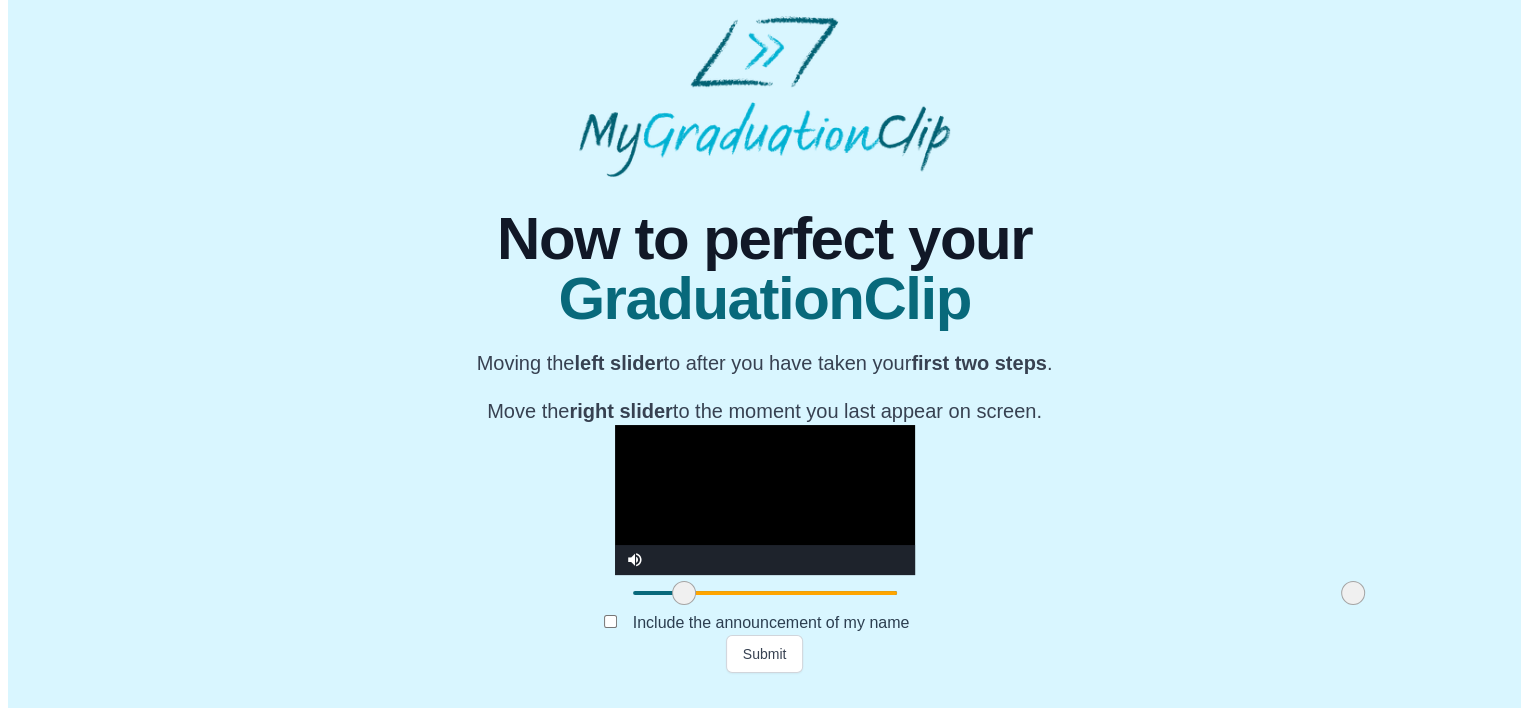 scroll, scrollTop: 0, scrollLeft: 0, axis: both 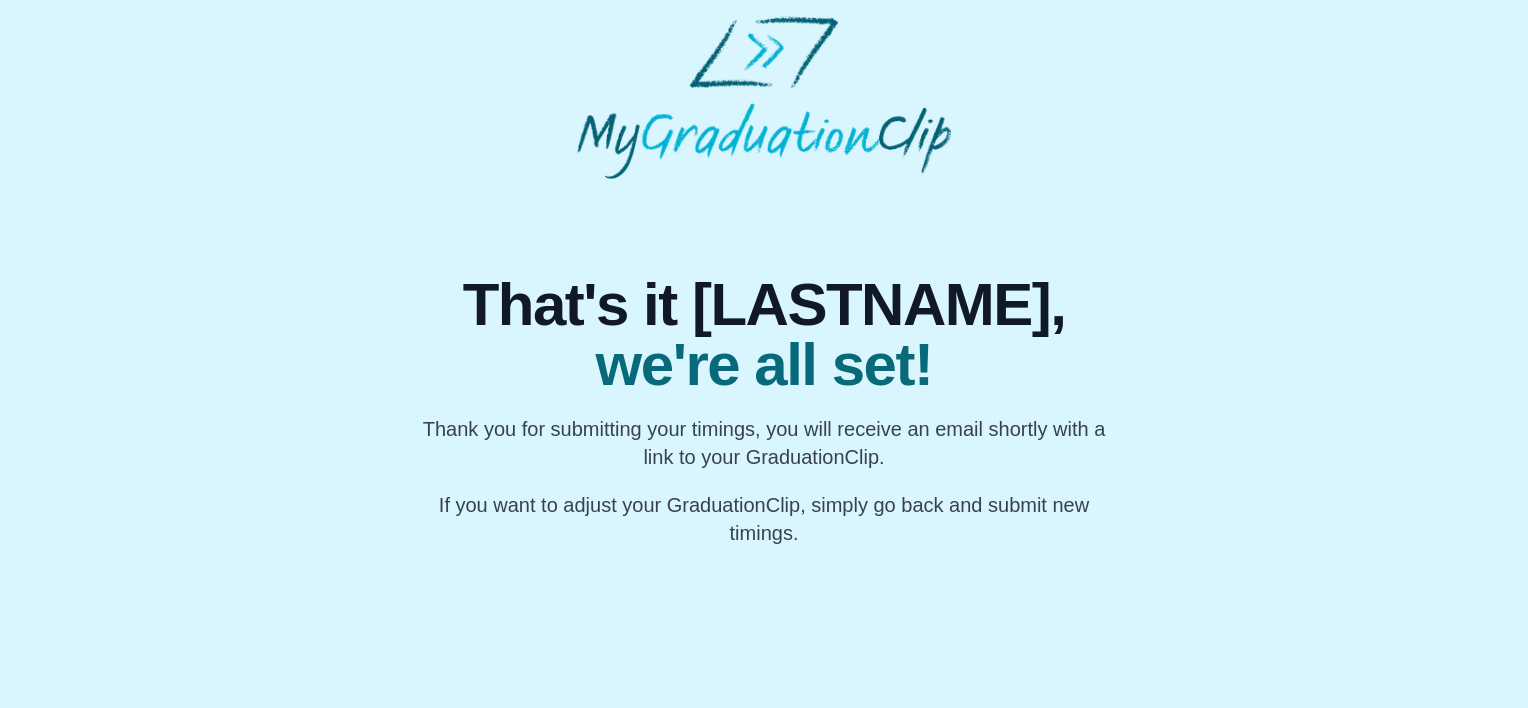 click on "we're all set!" at bounding box center (764, 365) 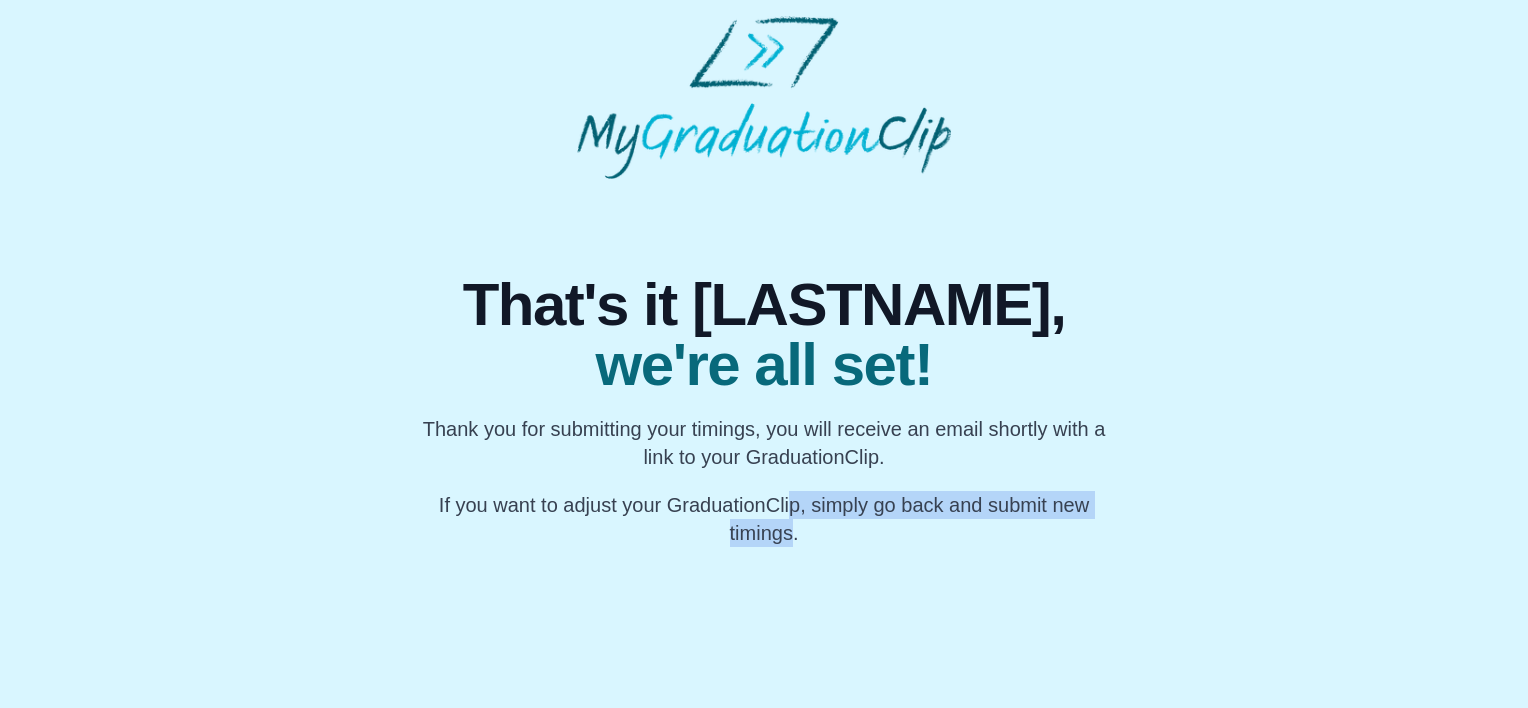 click on "If you want to adjust your GraduationClip, simply go back and submit new timings." at bounding box center (764, 519) 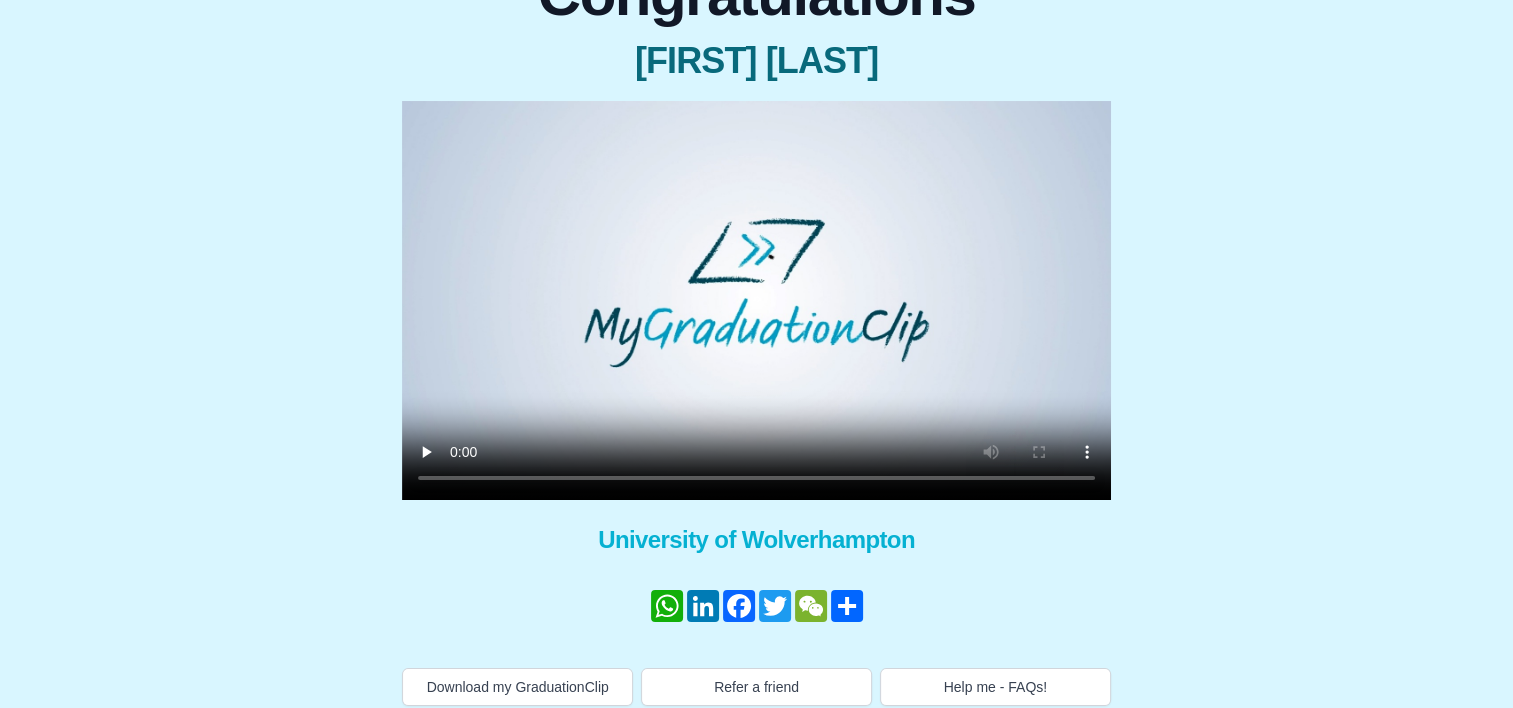 scroll, scrollTop: 240, scrollLeft: 0, axis: vertical 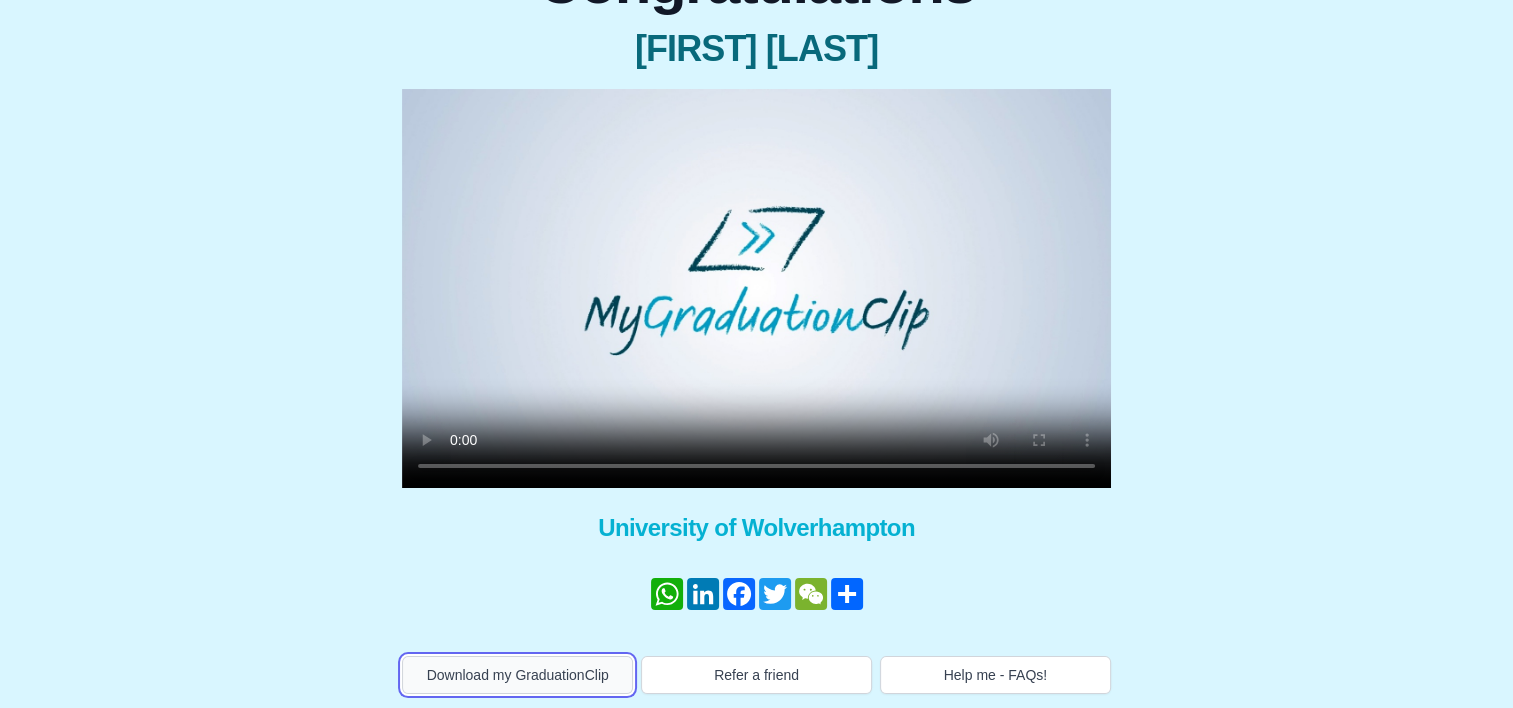 click on "Download my GraduationClip" at bounding box center [517, 675] 